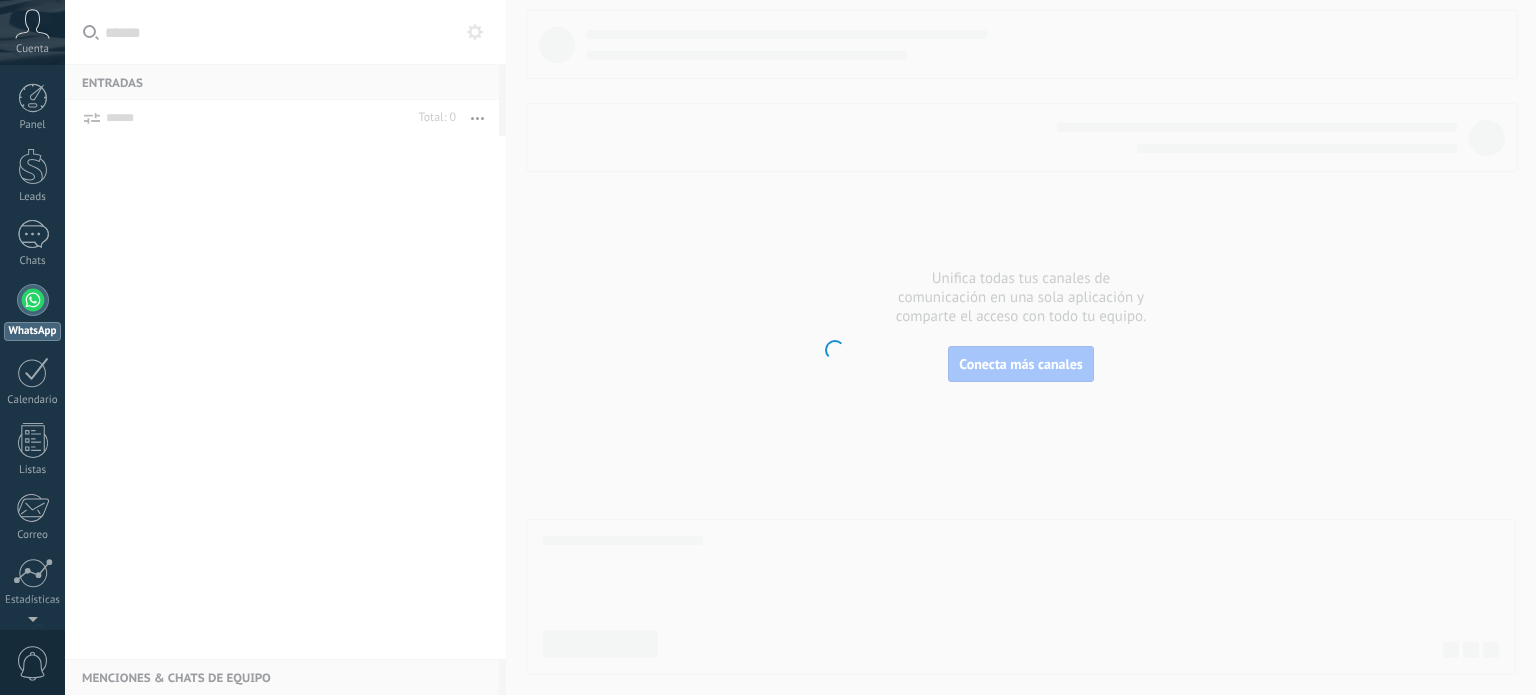 scroll, scrollTop: 0, scrollLeft: 0, axis: both 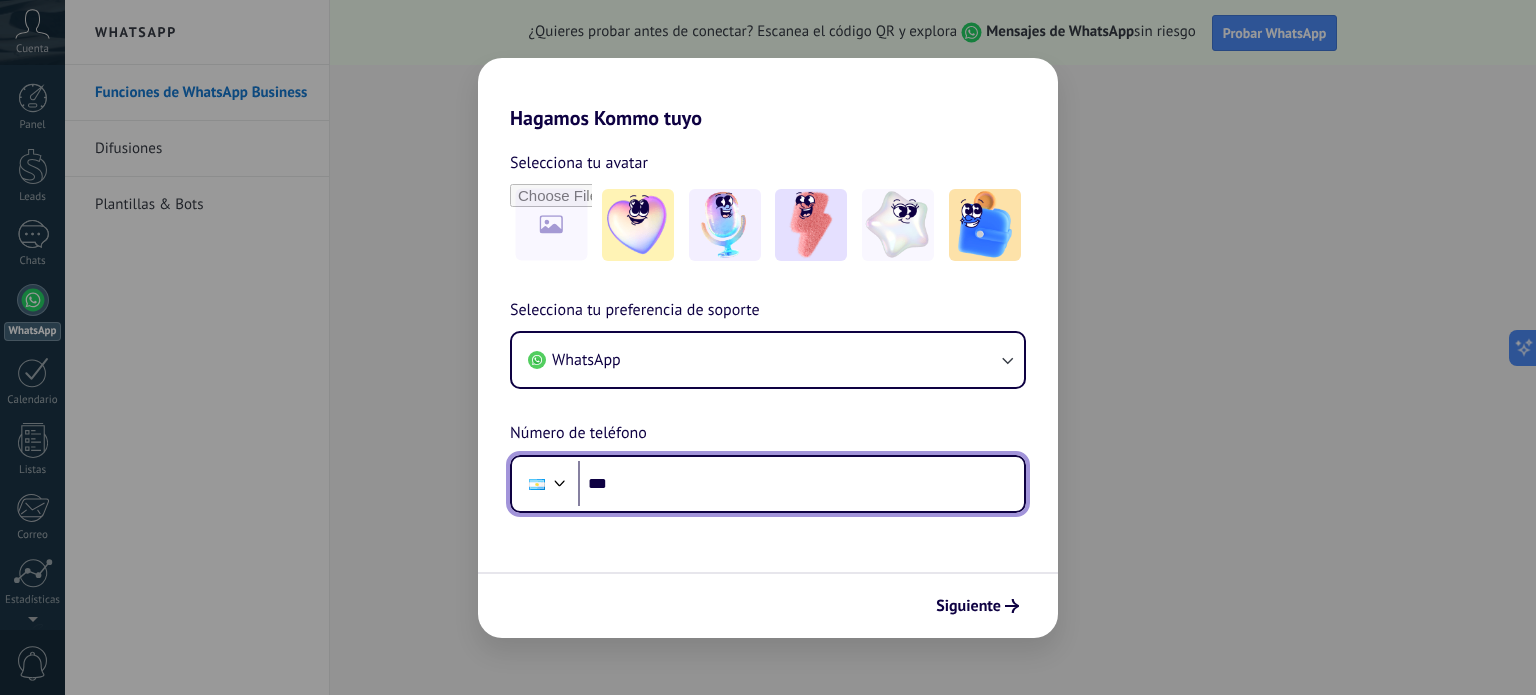 click on "***" at bounding box center [801, 484] 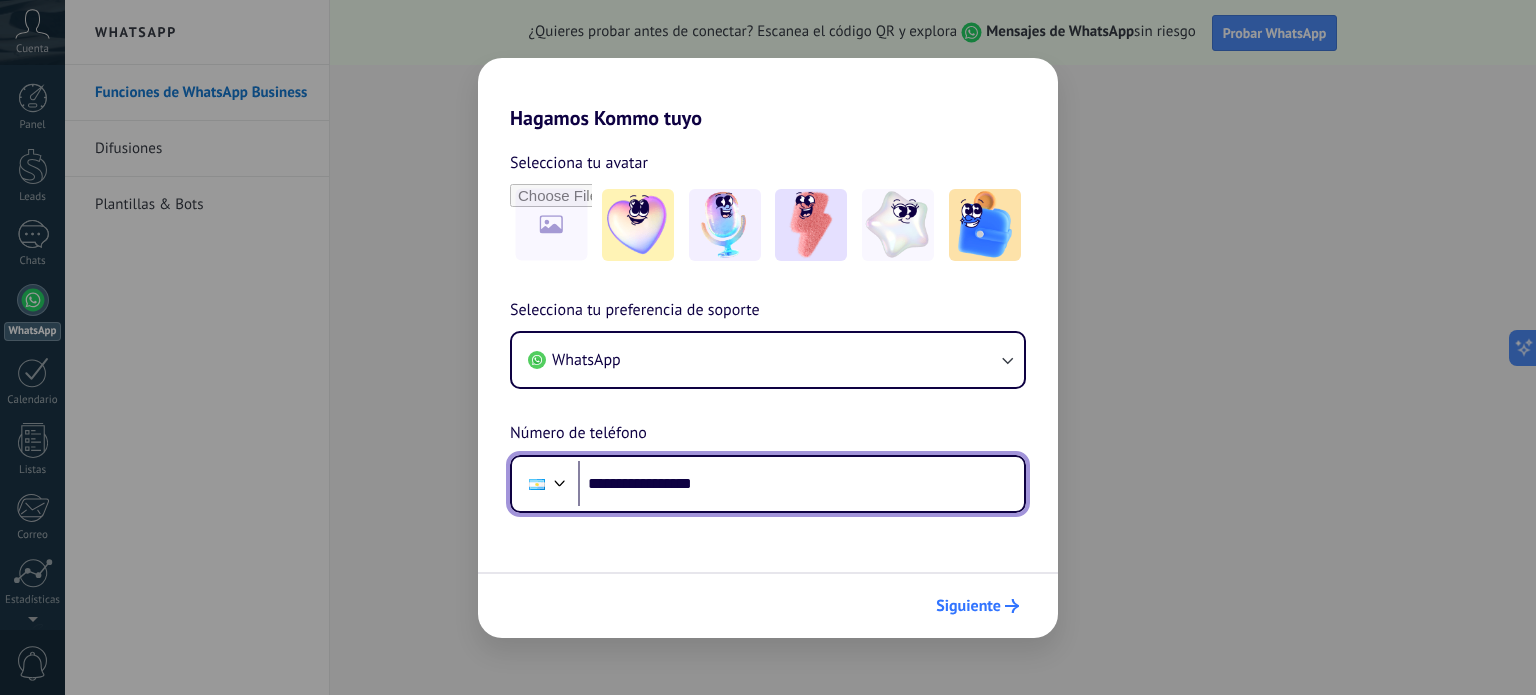 type on "**********" 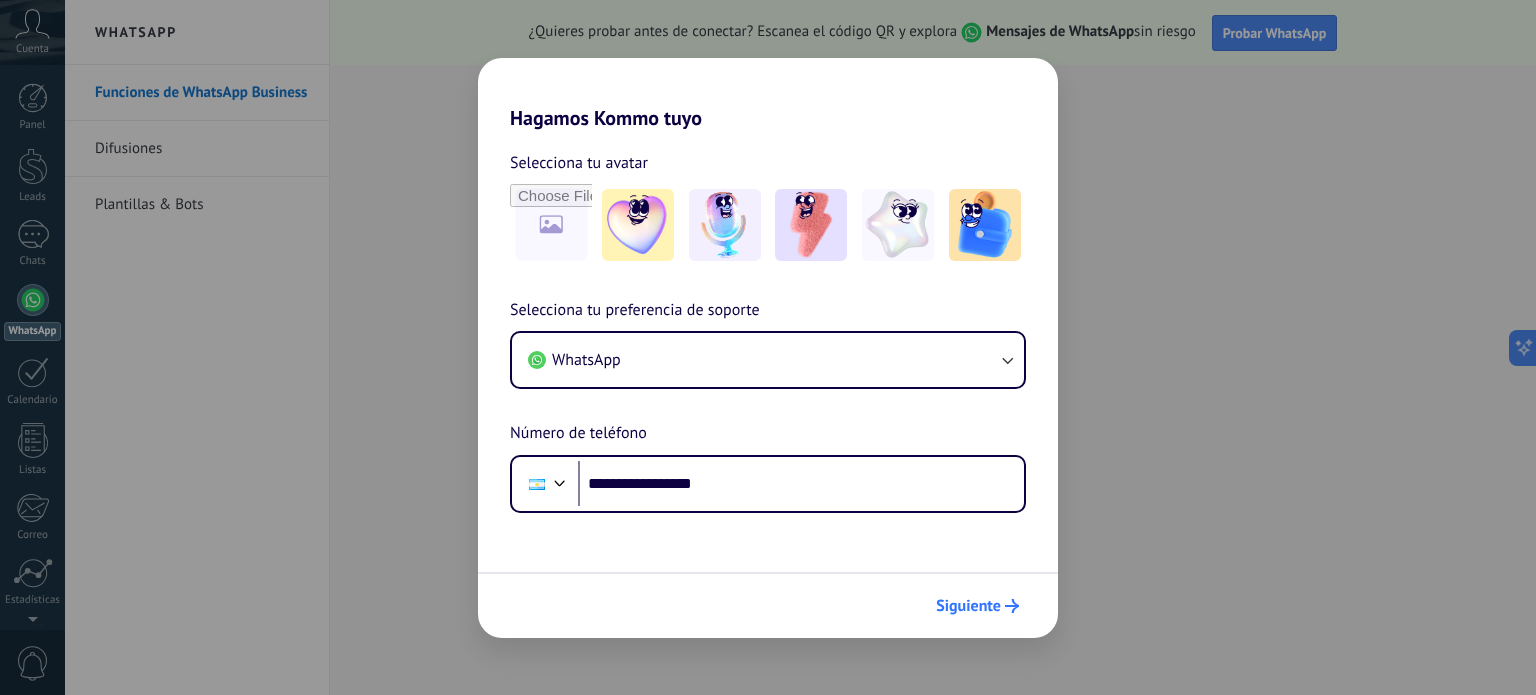 click on "Siguiente" at bounding box center (968, 606) 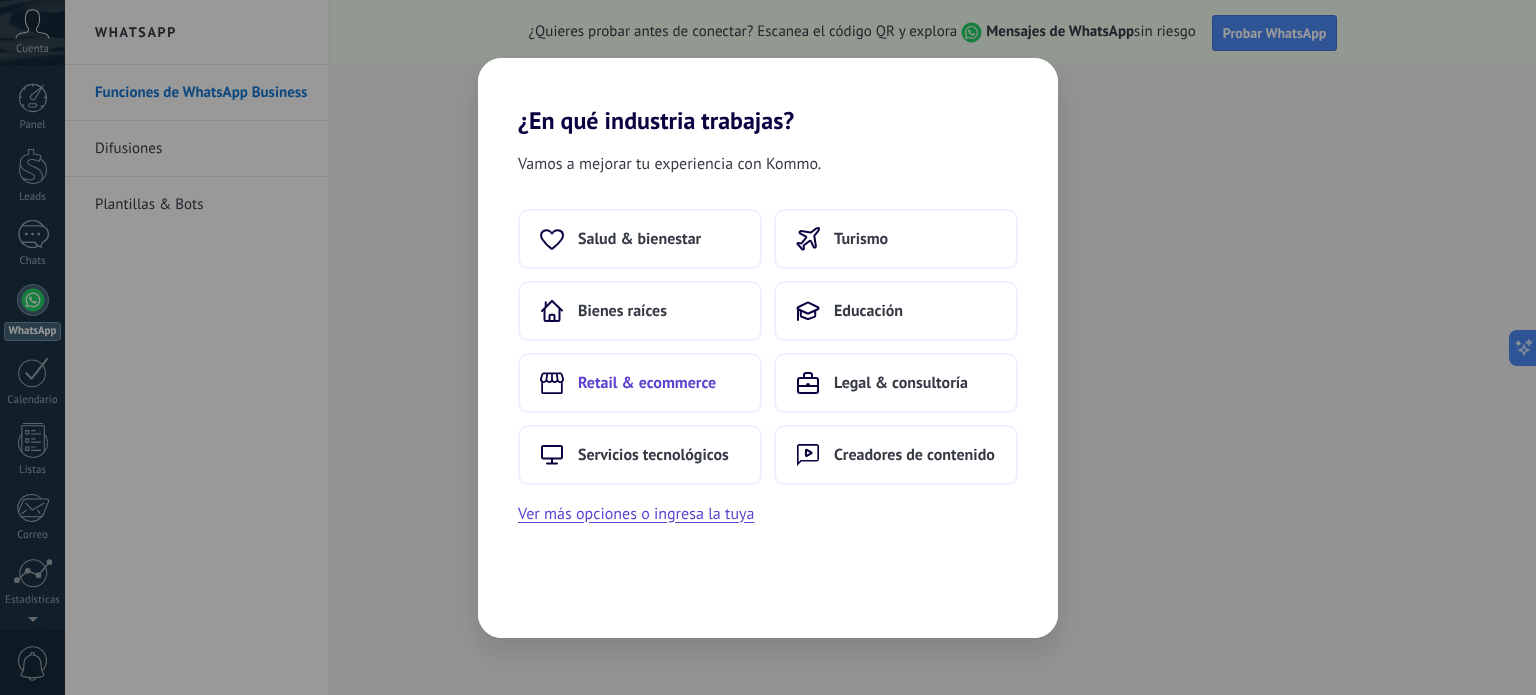 click on "Retail & ecommerce" at bounding box center [639, 239] 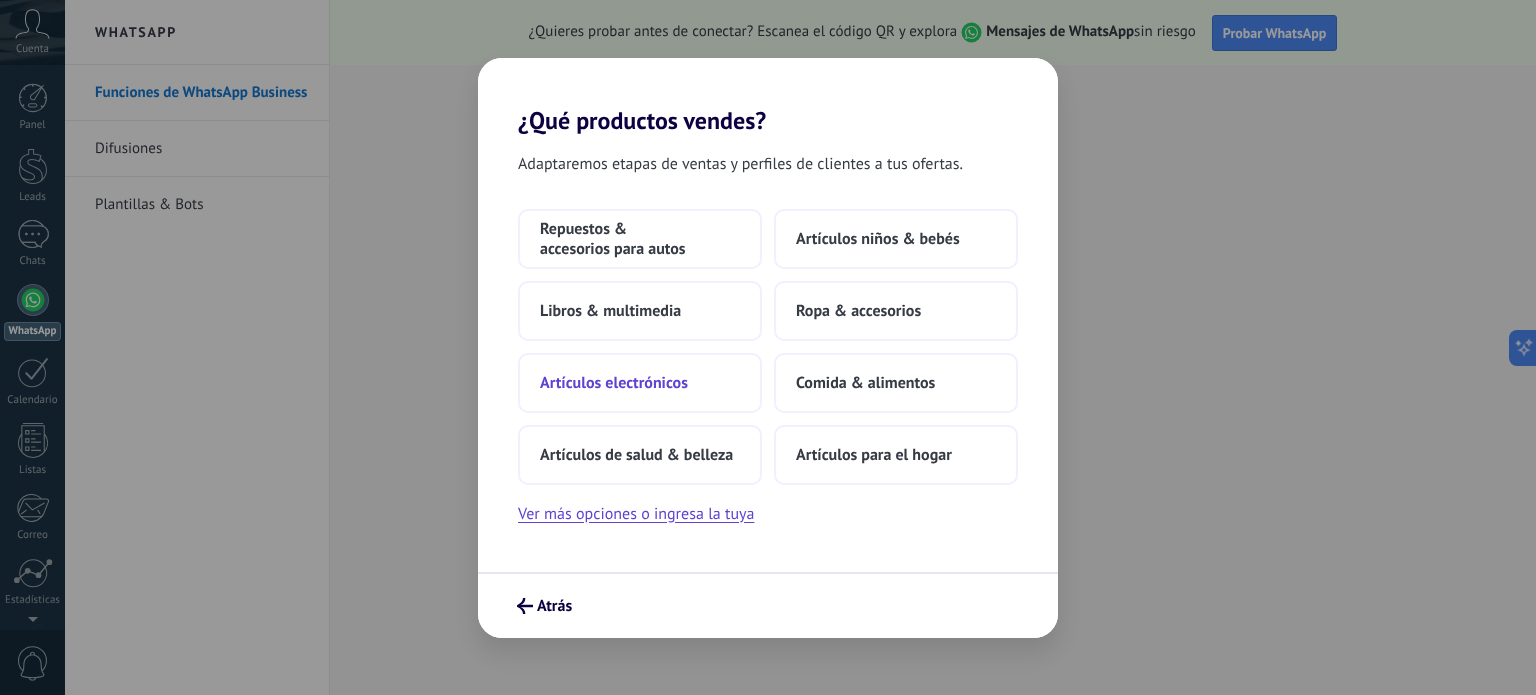 click on "Artículos electrónicos" at bounding box center [640, 239] 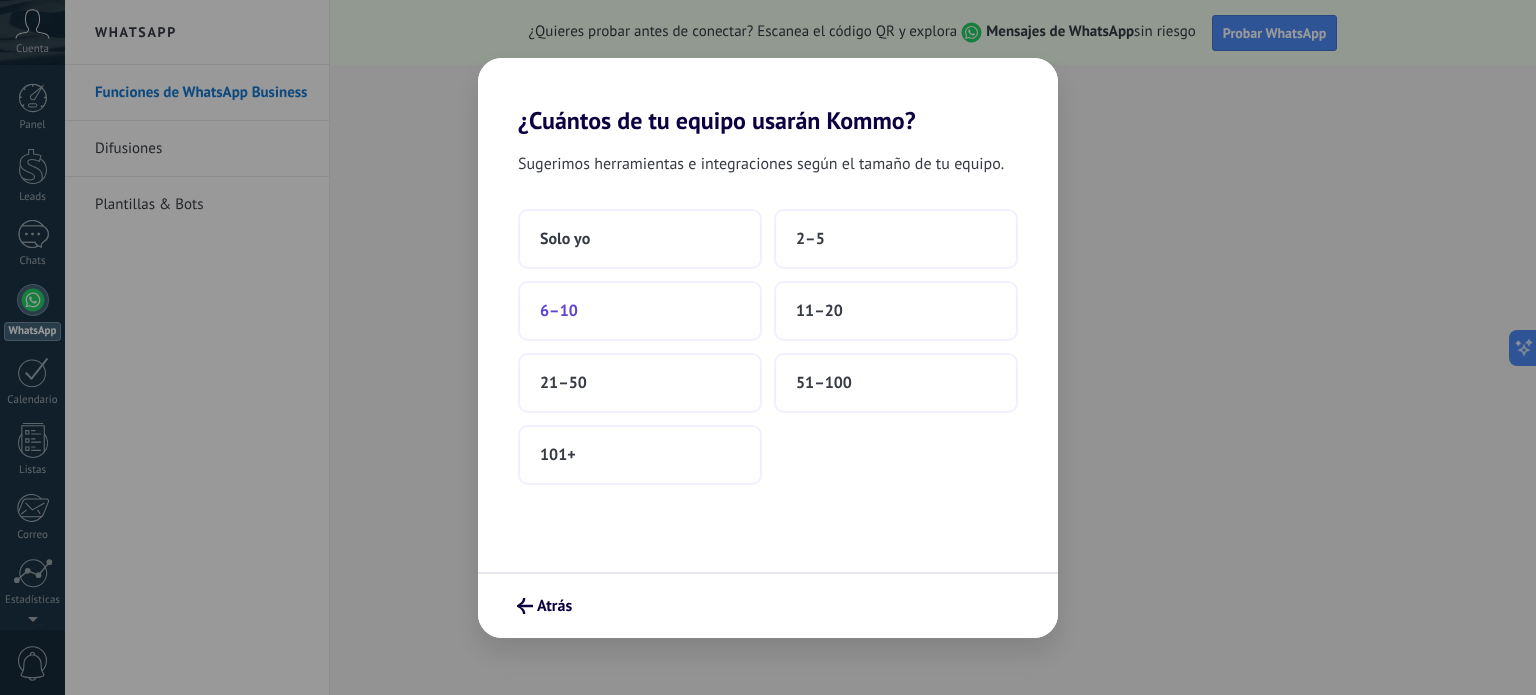 click on "6–10" at bounding box center (640, 311) 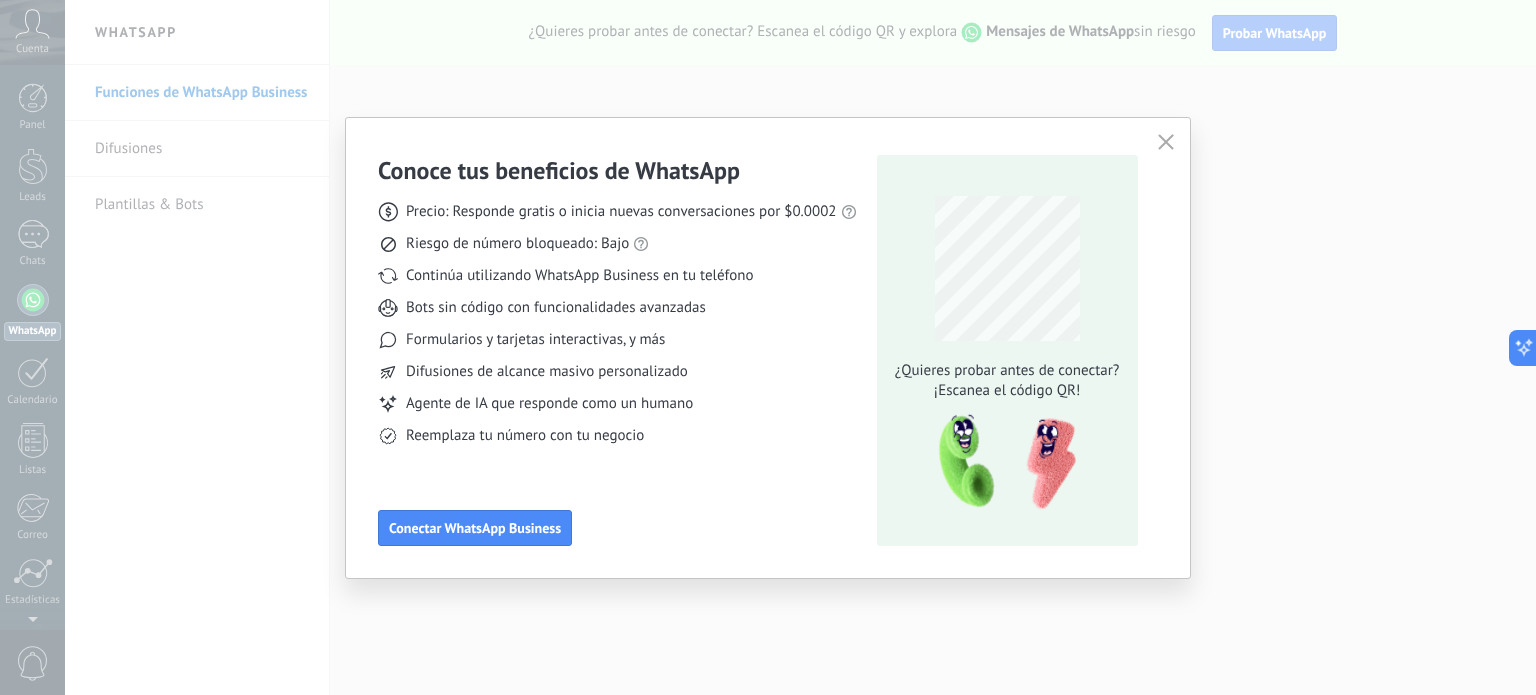 click at bounding box center [1166, 142] 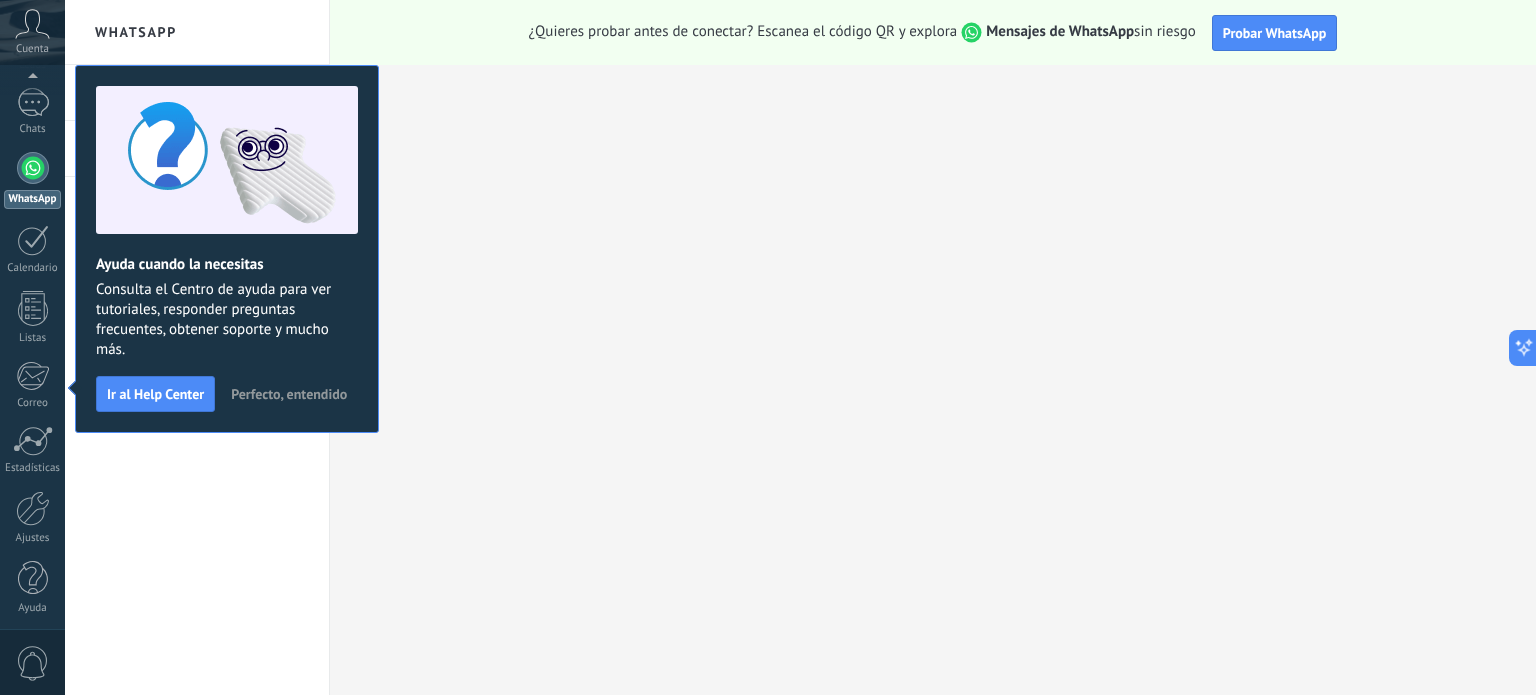 scroll, scrollTop: 136, scrollLeft: 0, axis: vertical 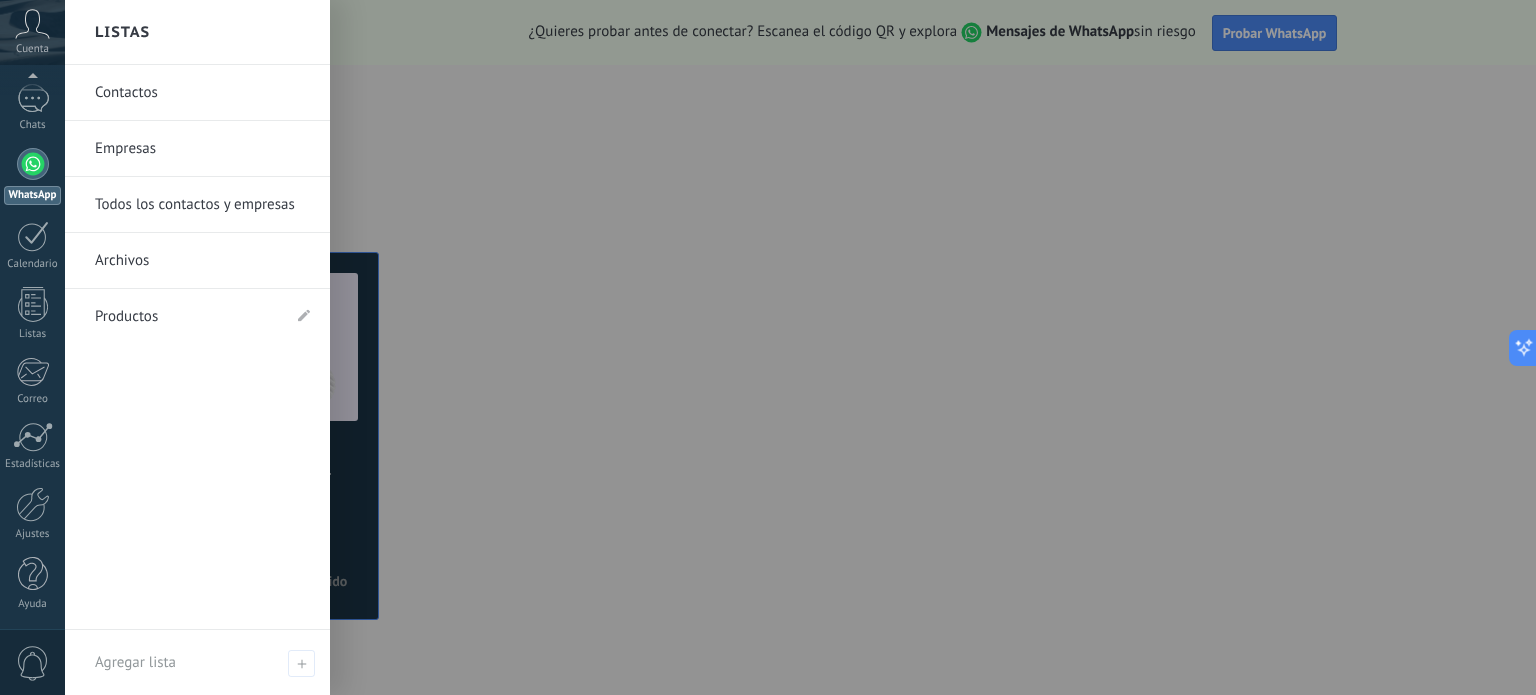 click on "WhatsApp" at bounding box center [32, 195] 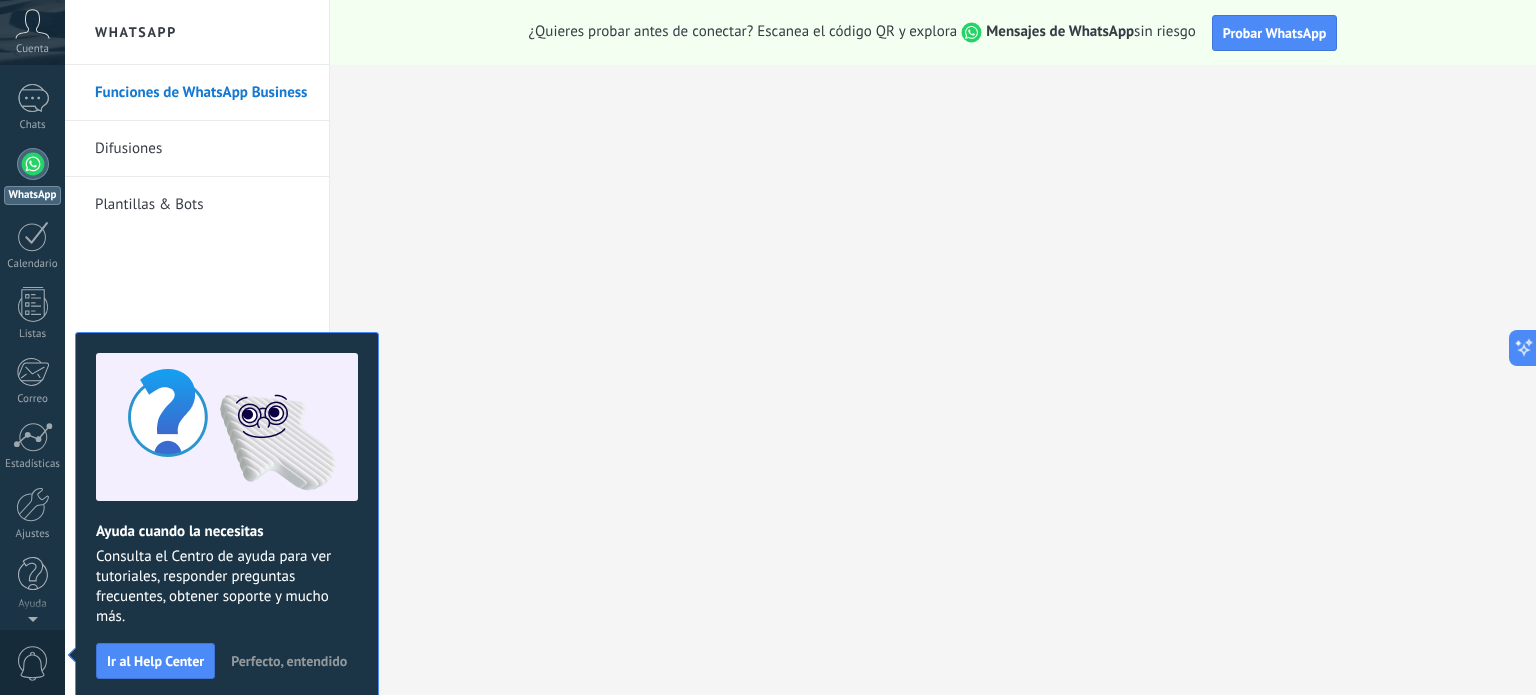 scroll, scrollTop: 0, scrollLeft: 0, axis: both 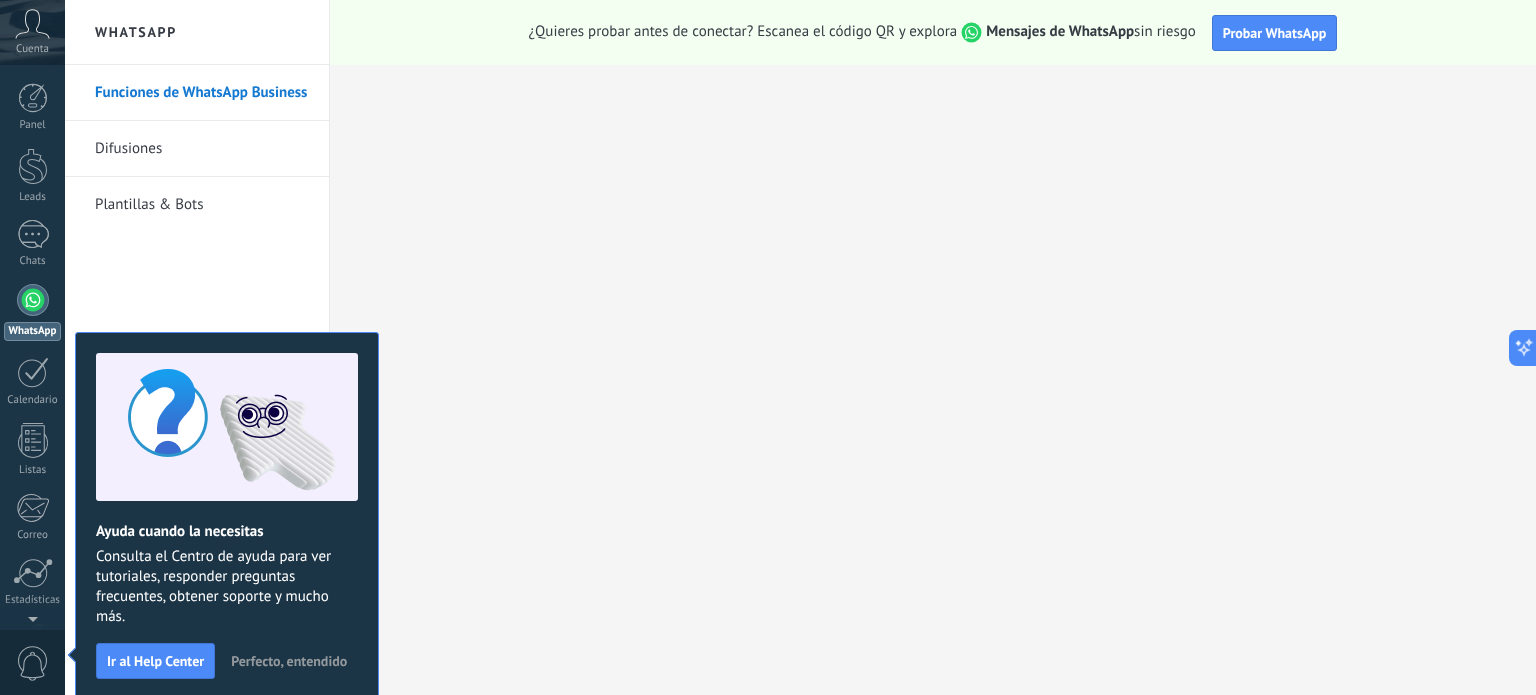 click on "WhatsApp" at bounding box center (32, 312) 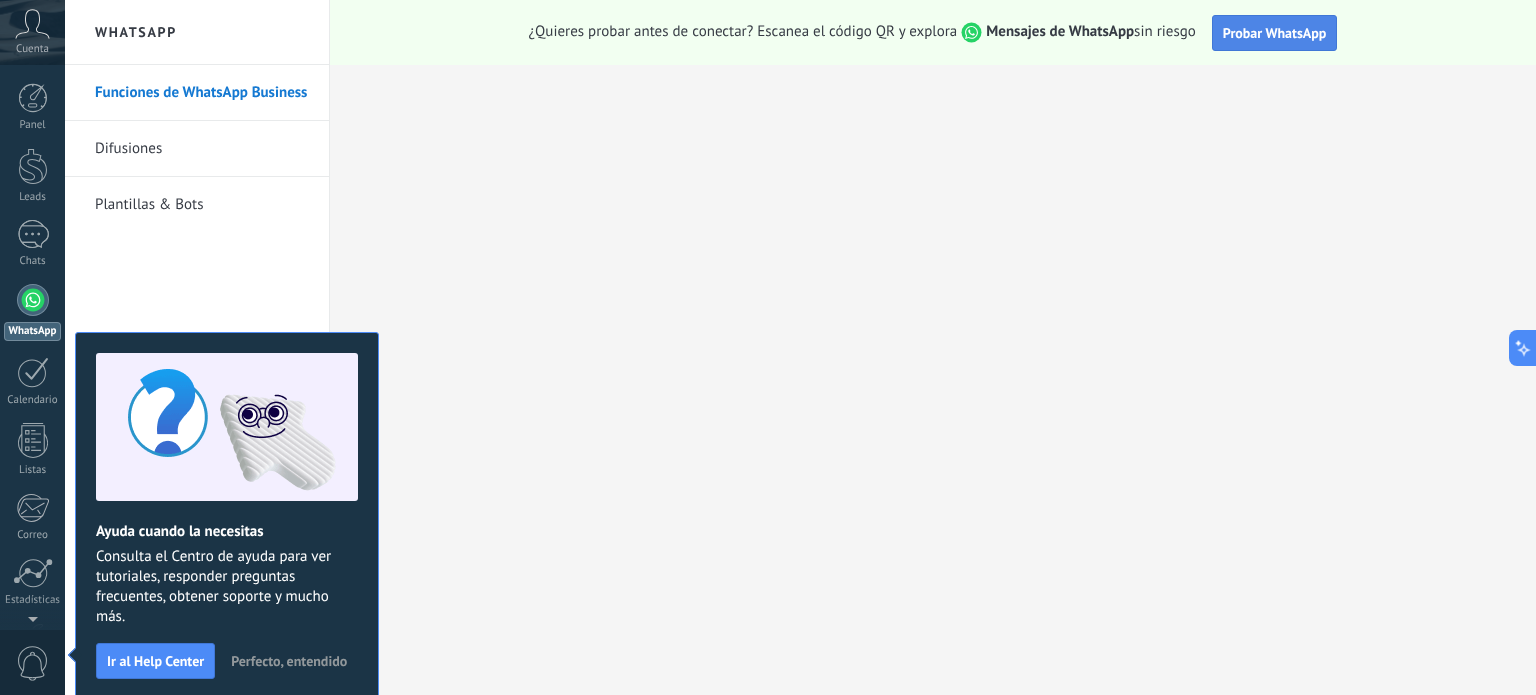 click on "Probar WhatsApp" at bounding box center (1275, 33) 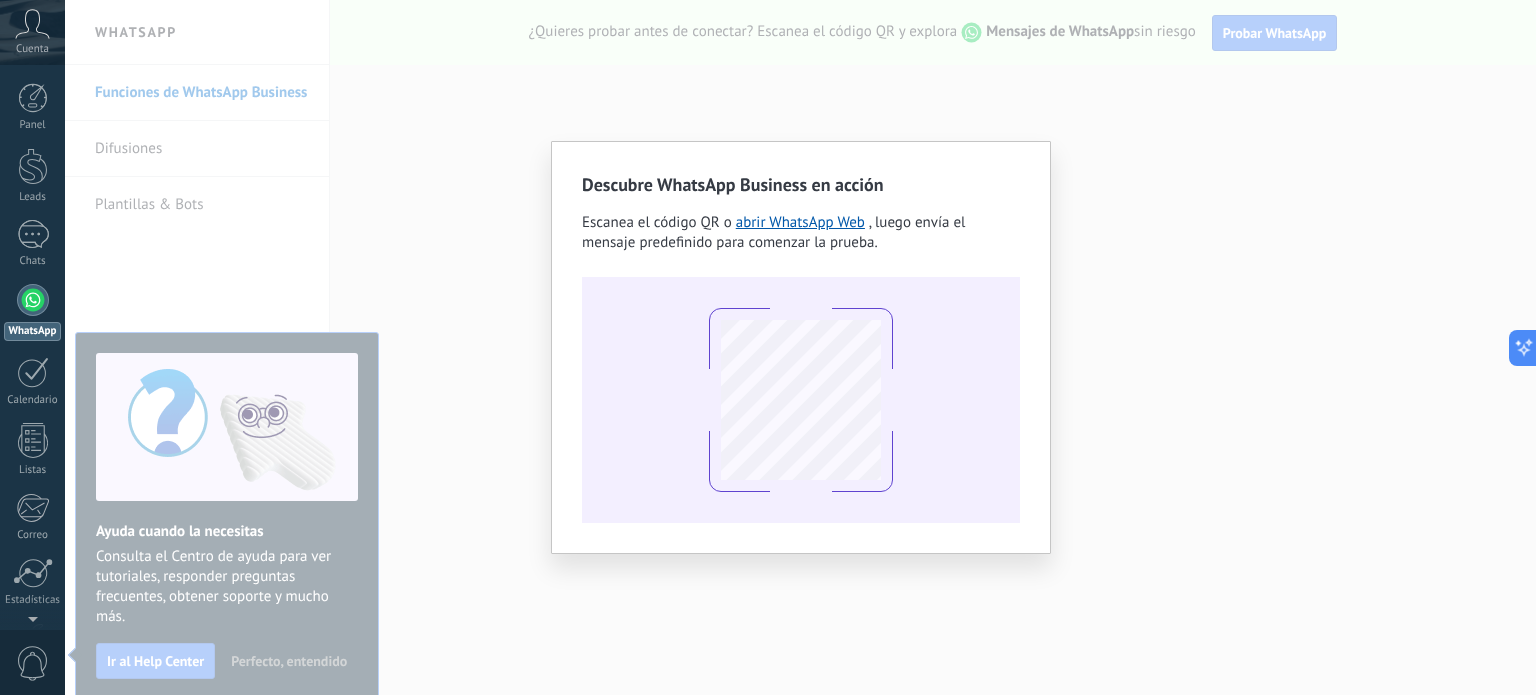 click on "Descubre WhatsApp Business en acción Escanea el código QR o   abrir WhatsApp Web   , luego envía el mensaje predefinido para comenzar la prueba." at bounding box center (800, 347) 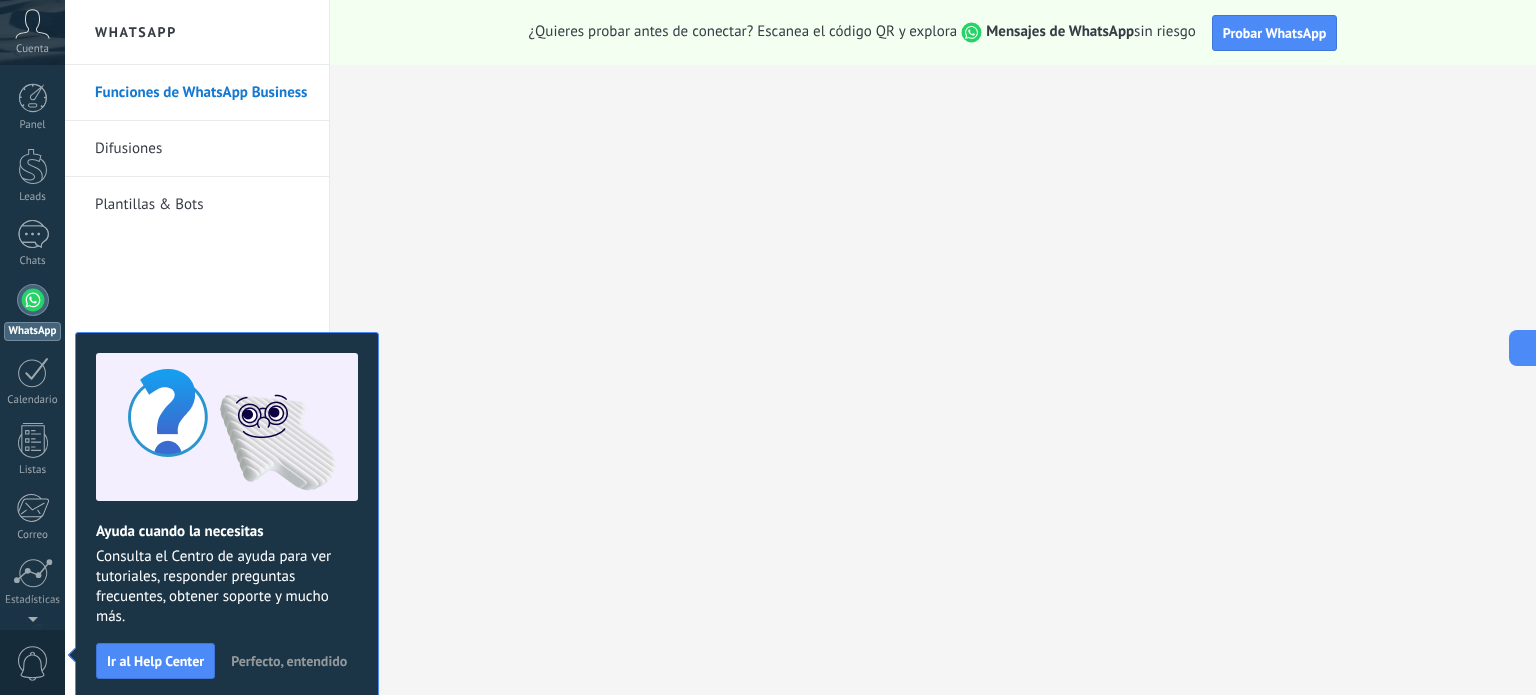 click on "Perfecto, entendido" at bounding box center (289, 661) 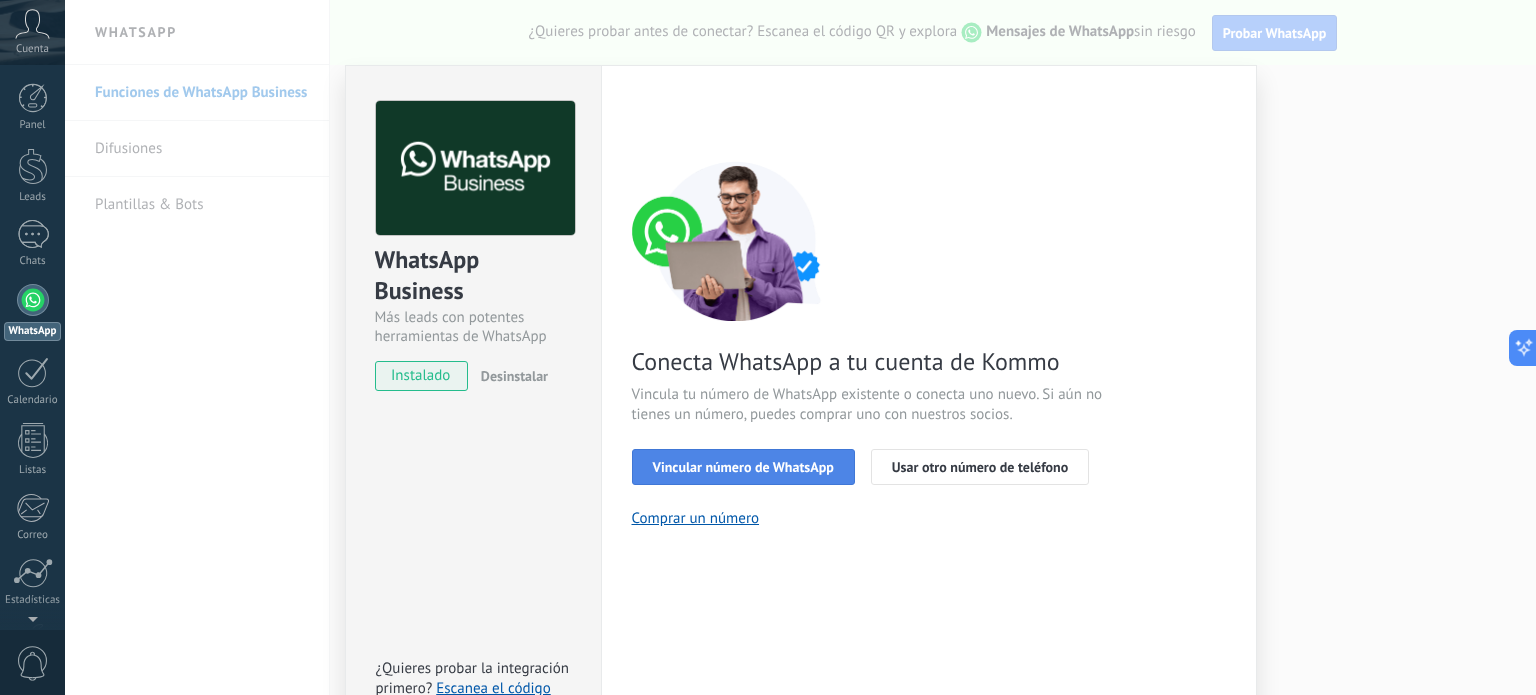 click on "Vincular número de WhatsApp" at bounding box center [743, 467] 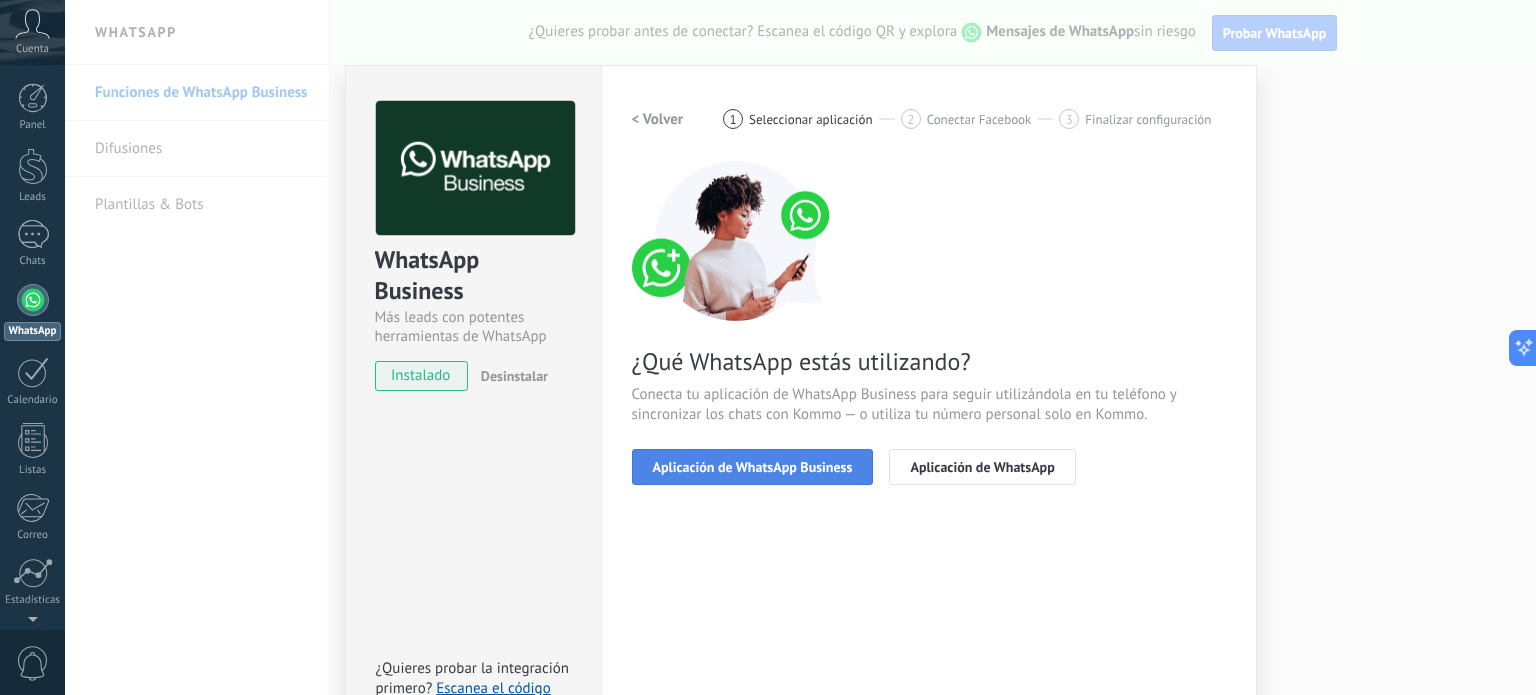 click on "Aplicación de WhatsApp Business" at bounding box center [753, 467] 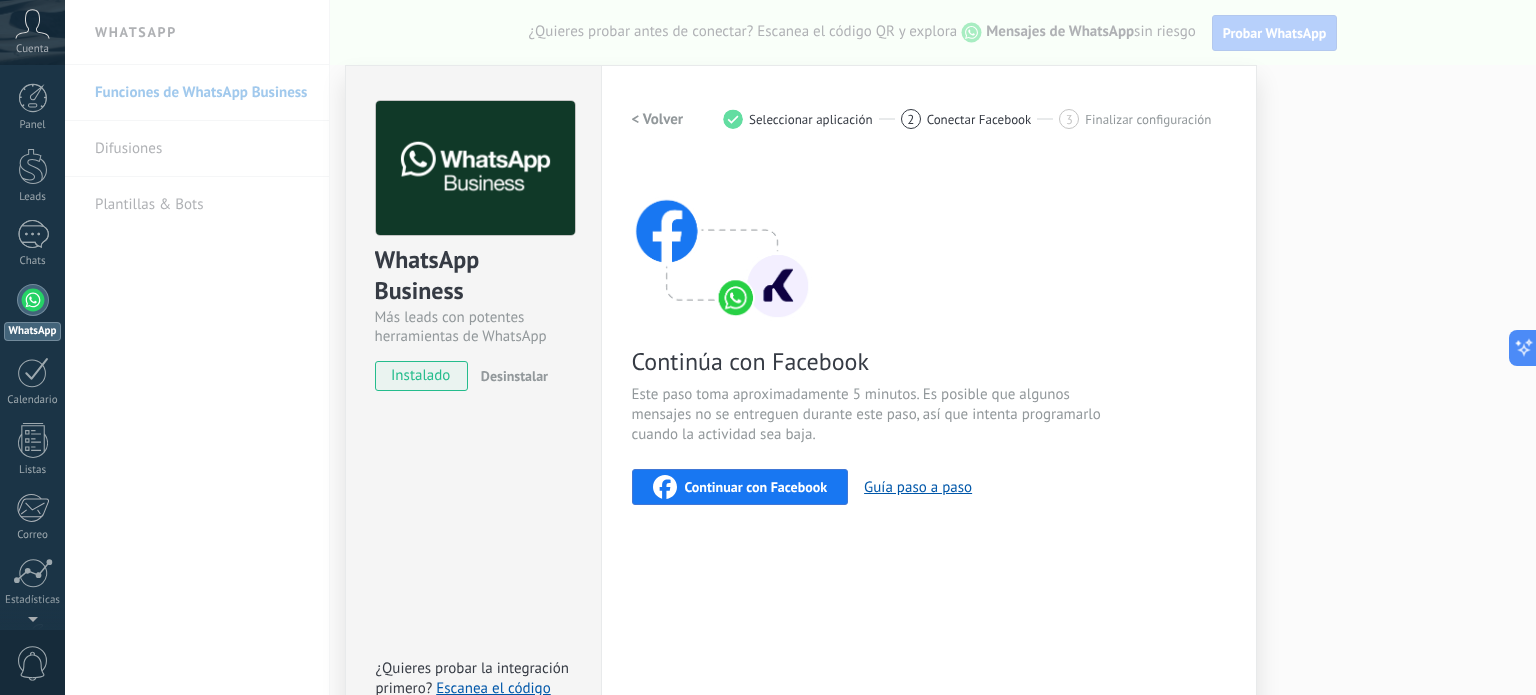 click on "instalado" at bounding box center [421, 376] 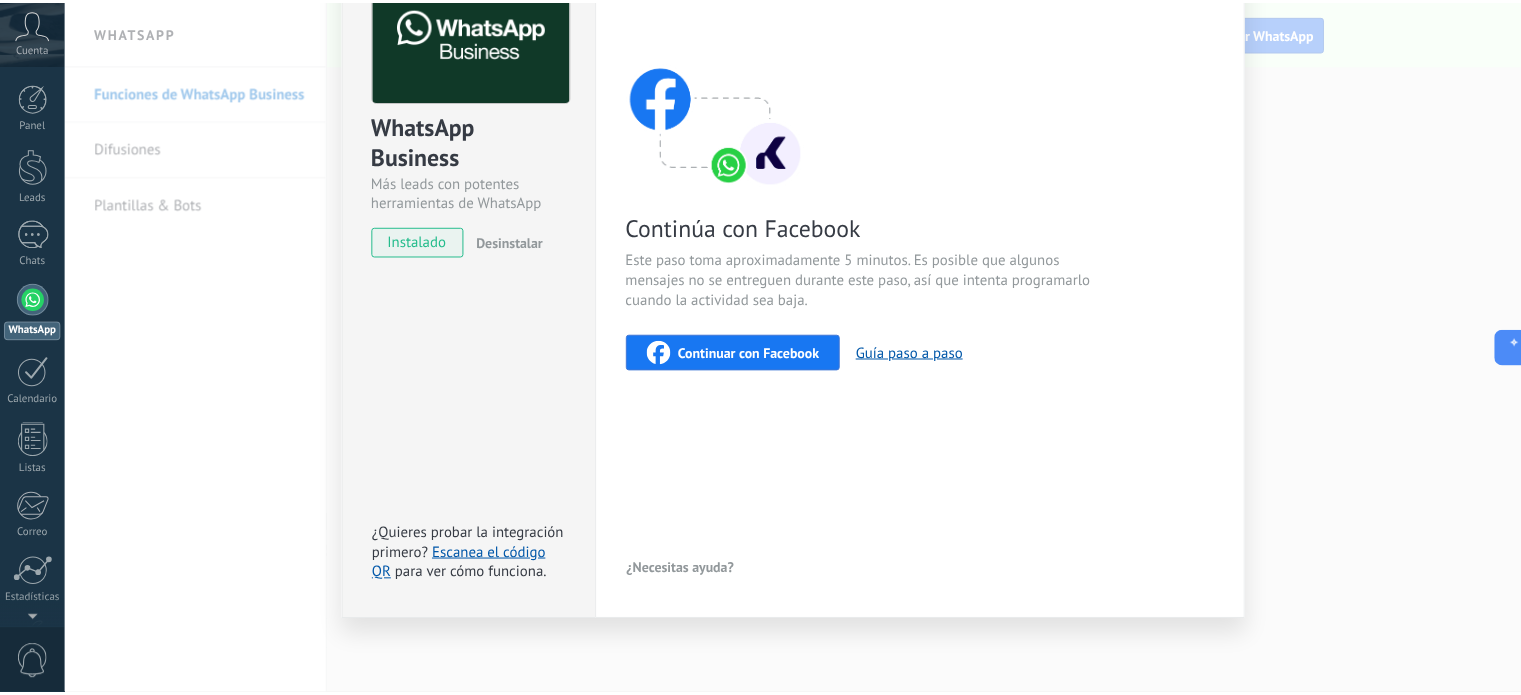 scroll, scrollTop: 0, scrollLeft: 0, axis: both 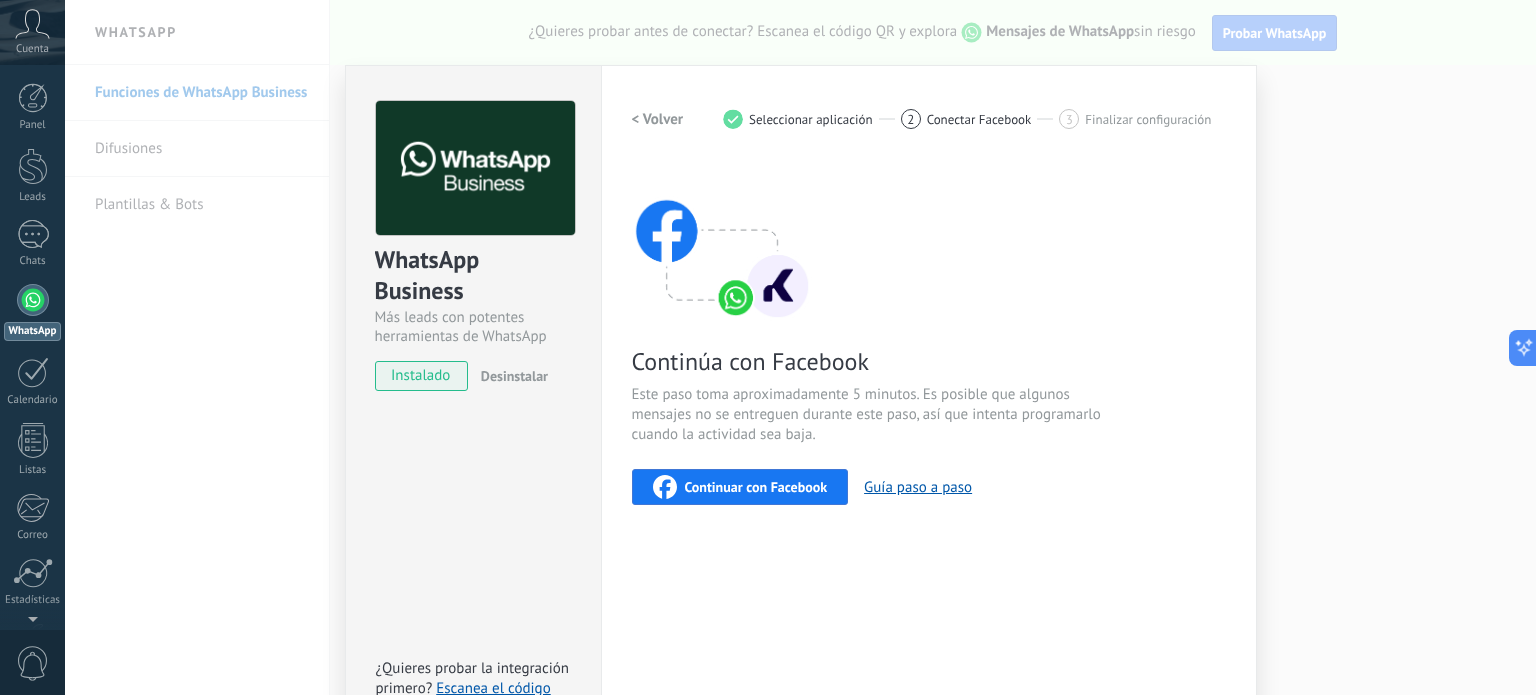 click on "Continuar con Facebook" at bounding box center [740, 487] 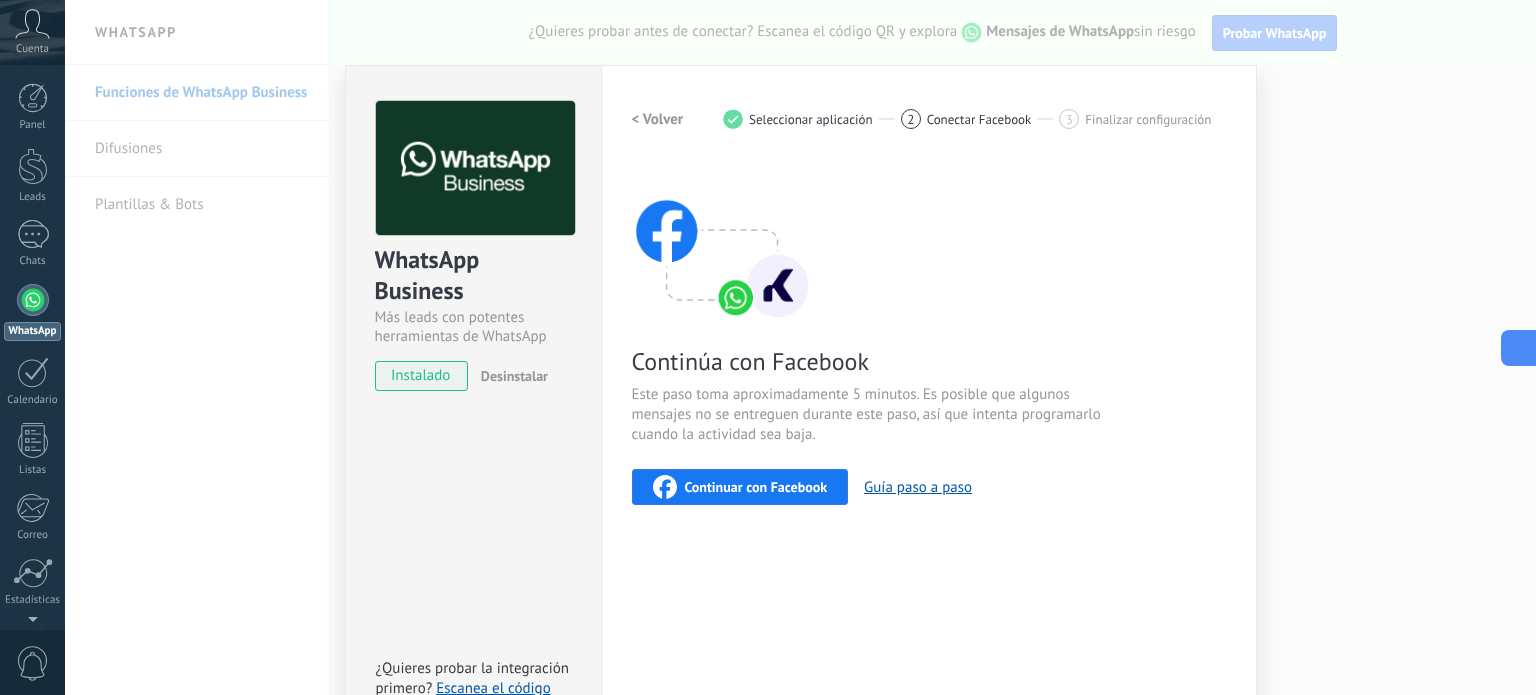 click at bounding box center [1519, 348] 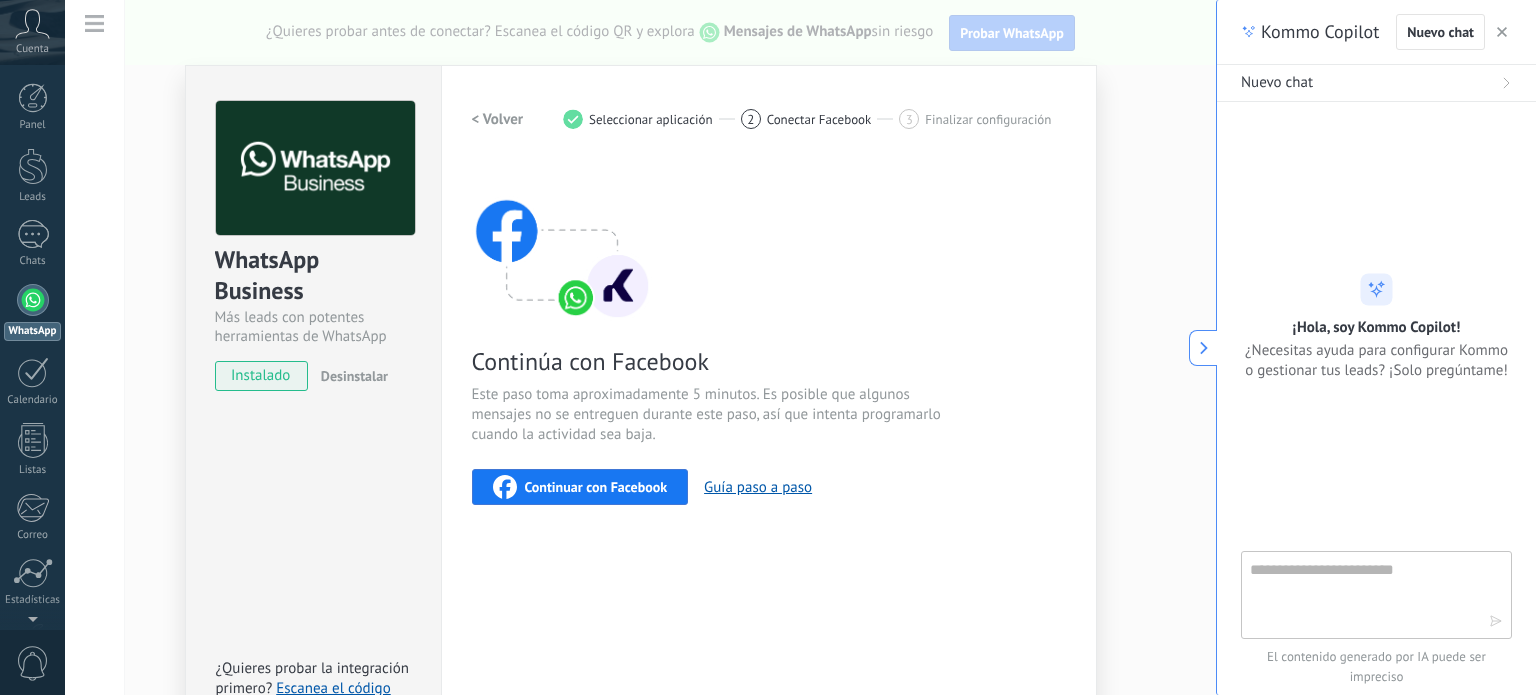 click at bounding box center [1502, 32] 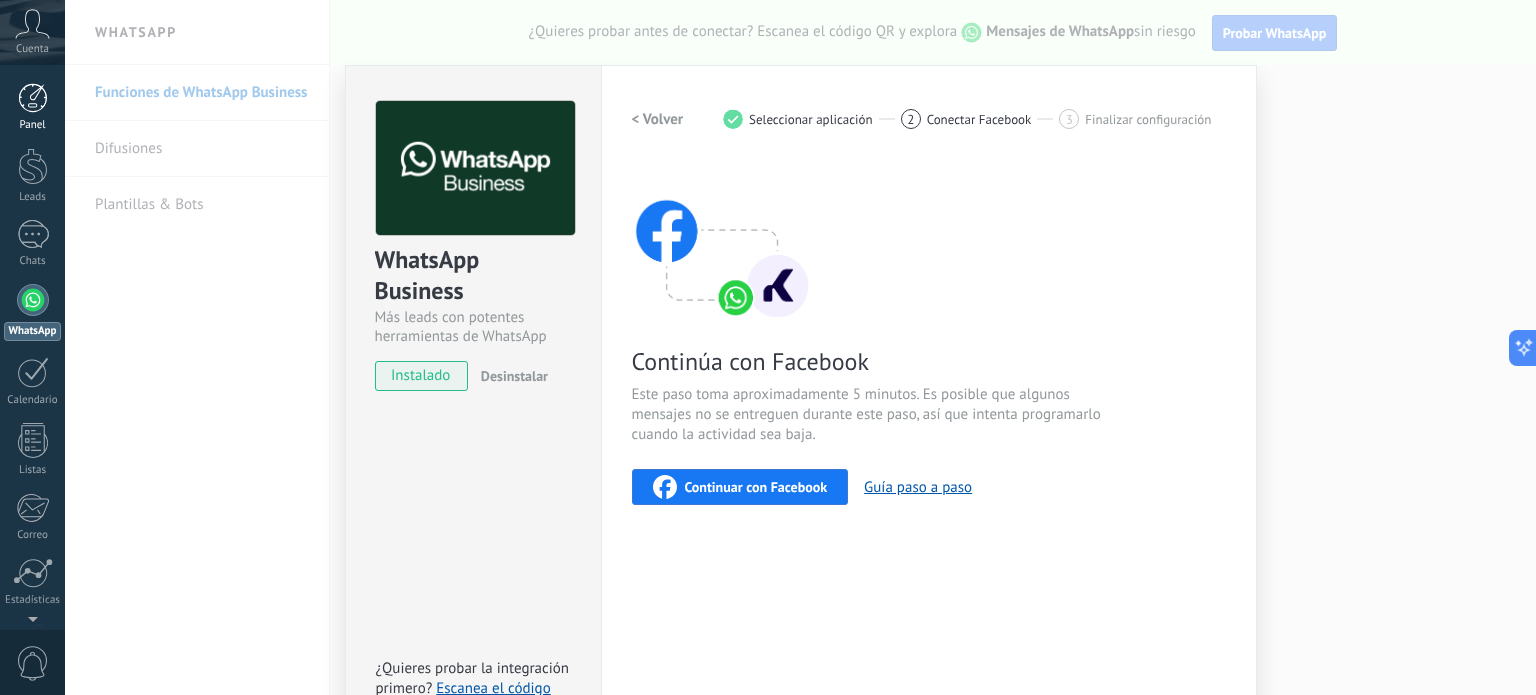 click at bounding box center [33, 98] 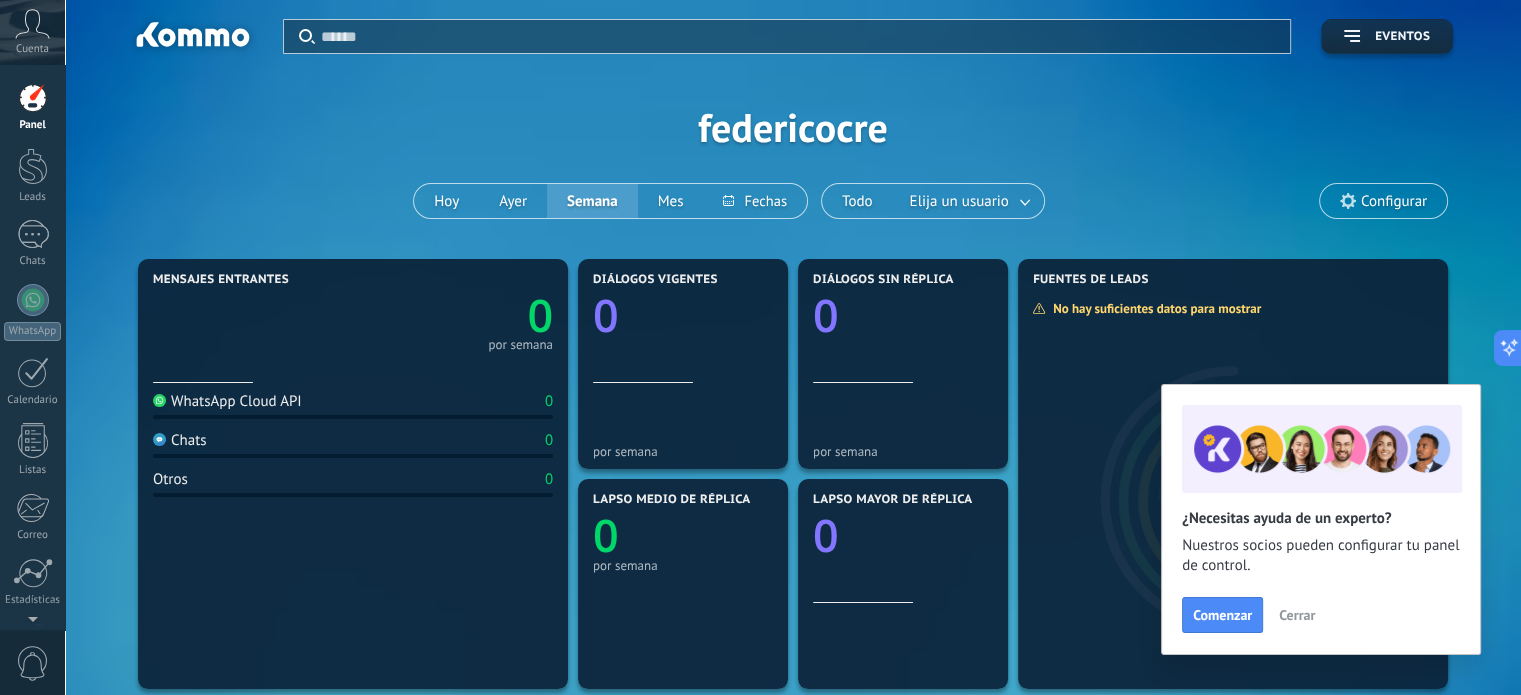 click on "Cerrar" at bounding box center [1297, 615] 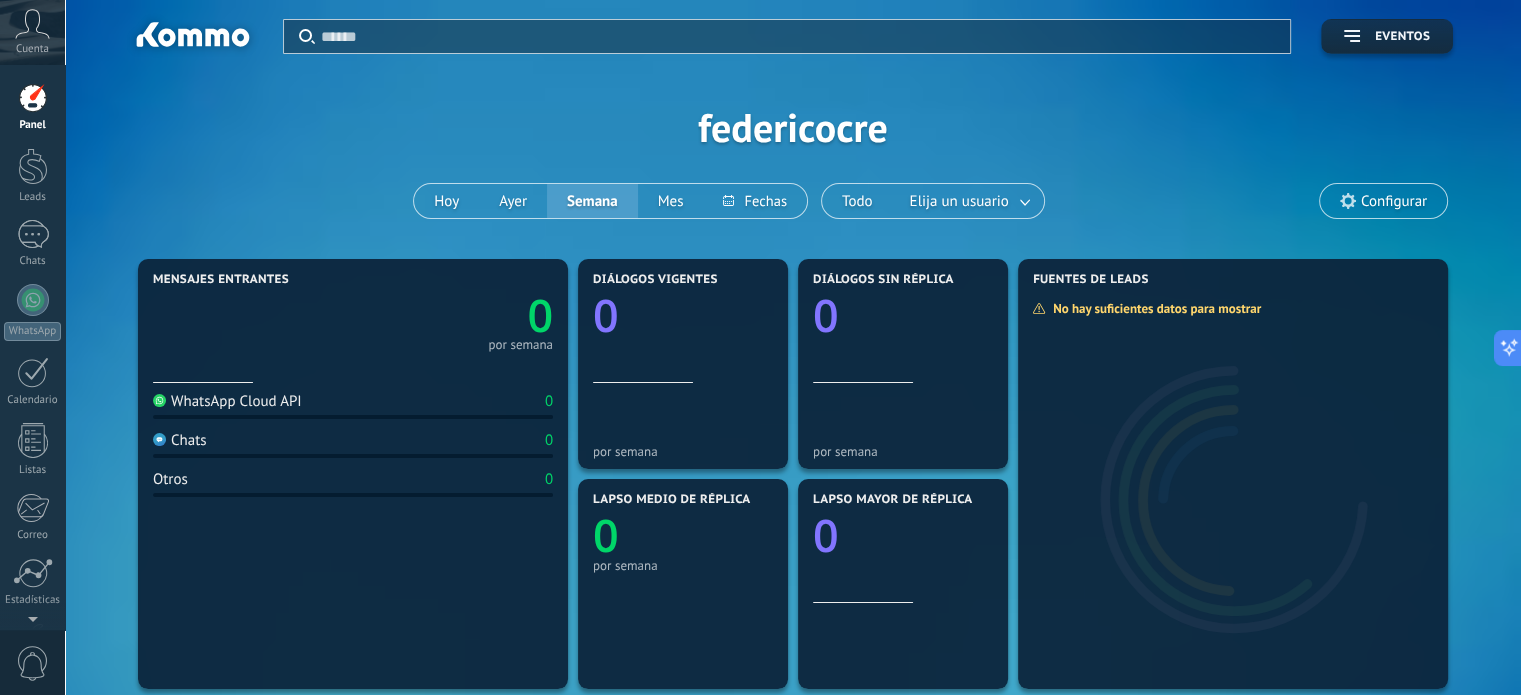 click on "WhatsApp Cloud API" at bounding box center (227, 401) 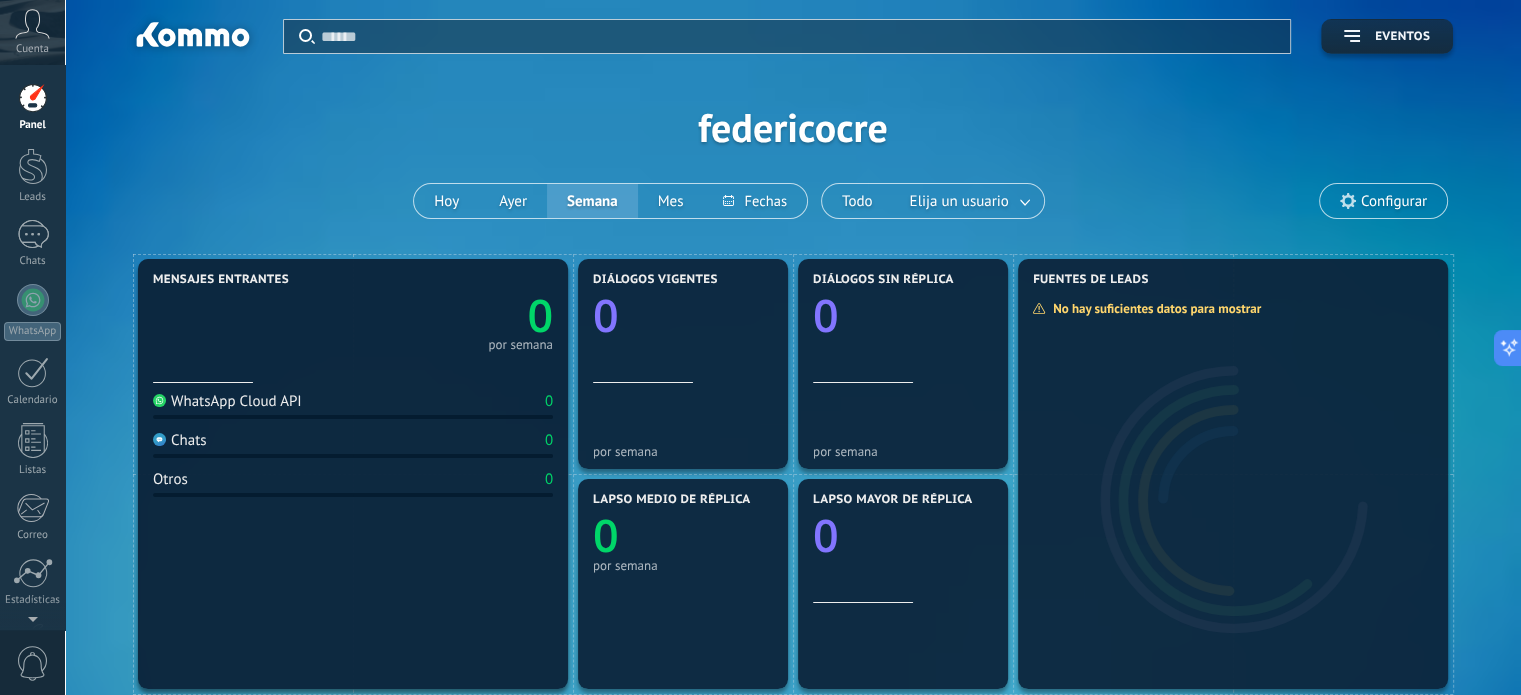 drag, startPoint x: 268, startPoint y: 402, endPoint x: 192, endPoint y: 377, distance: 80.00625 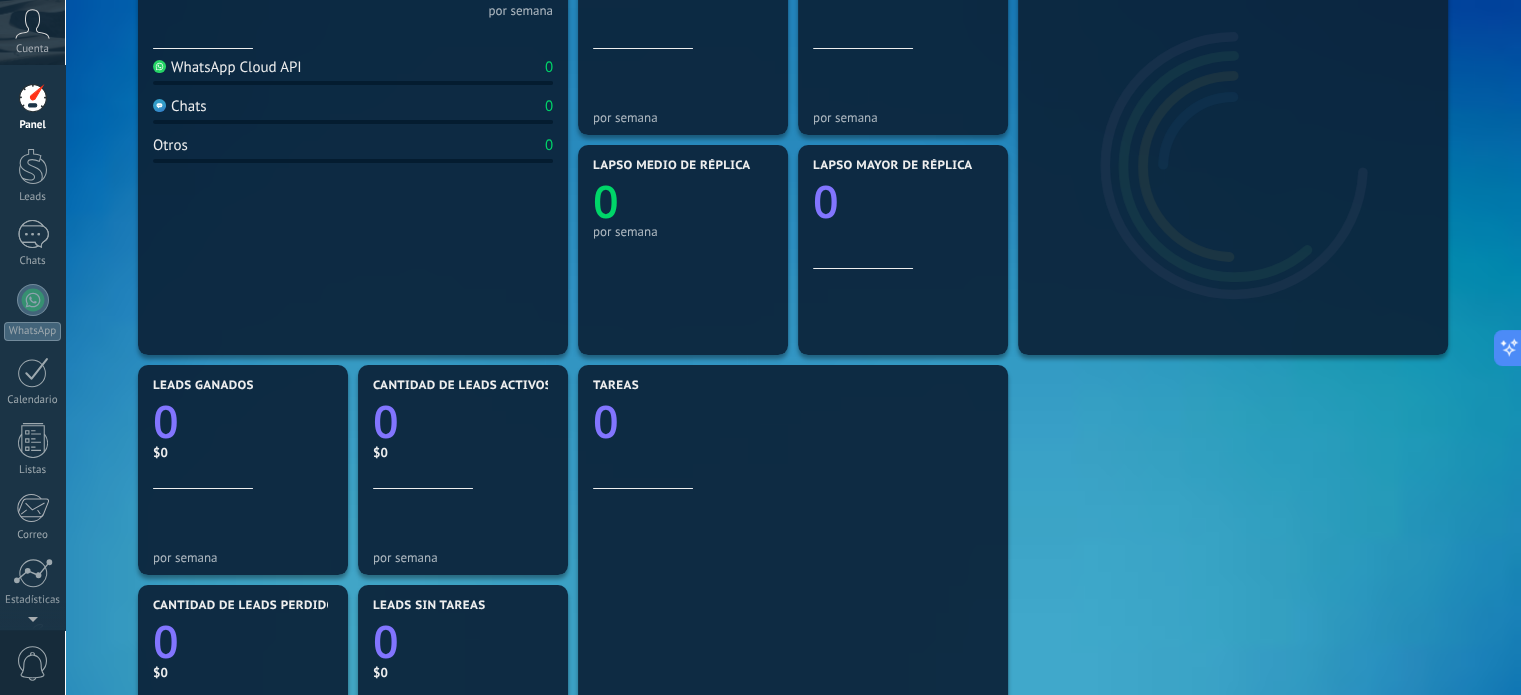 scroll, scrollTop: 300, scrollLeft: 0, axis: vertical 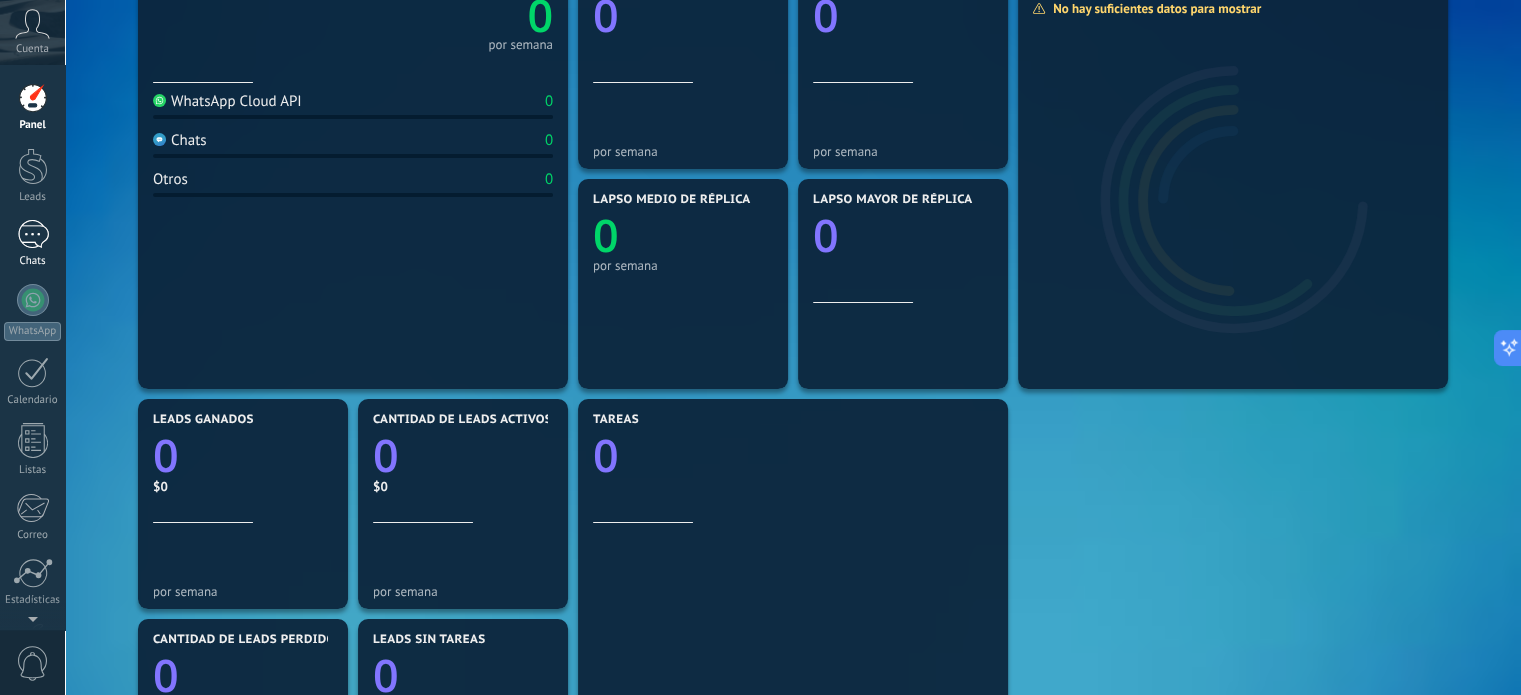 click at bounding box center (33, 234) 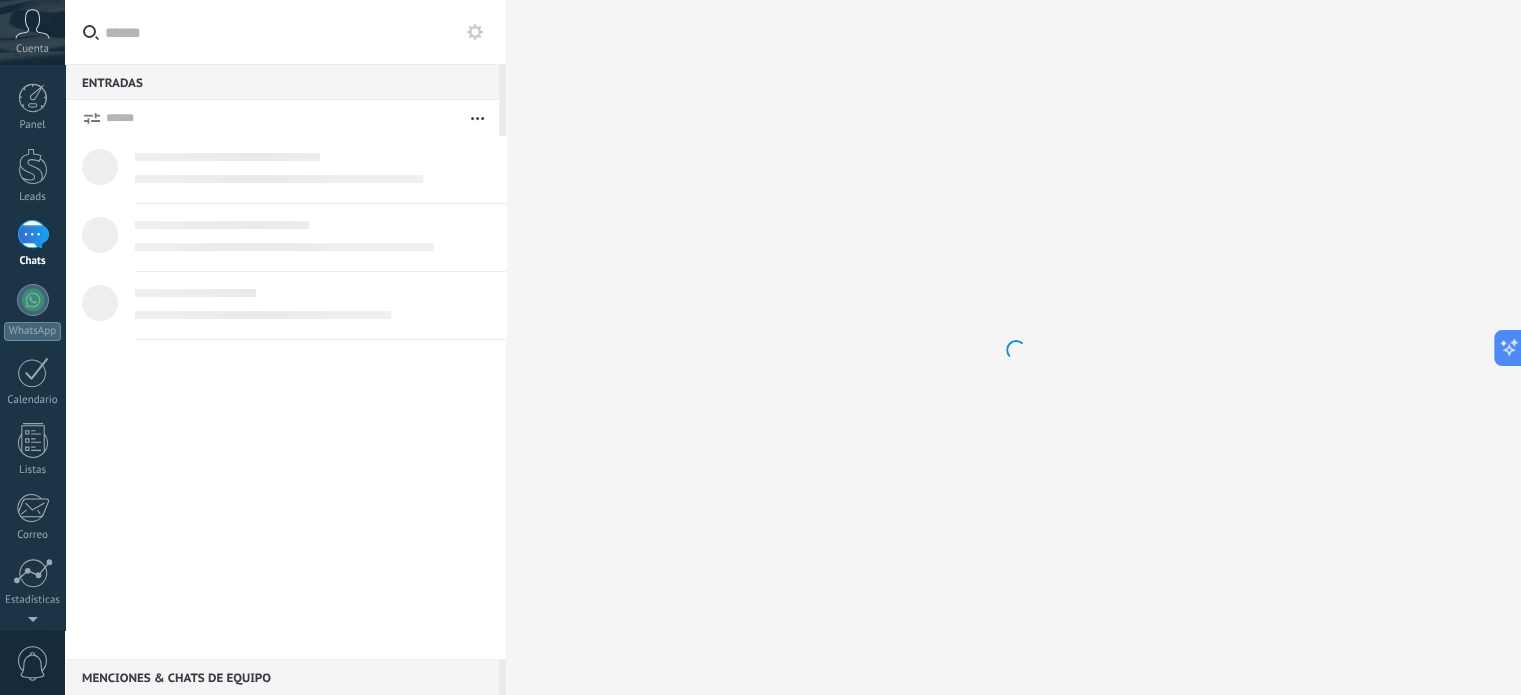 scroll, scrollTop: 0, scrollLeft: 0, axis: both 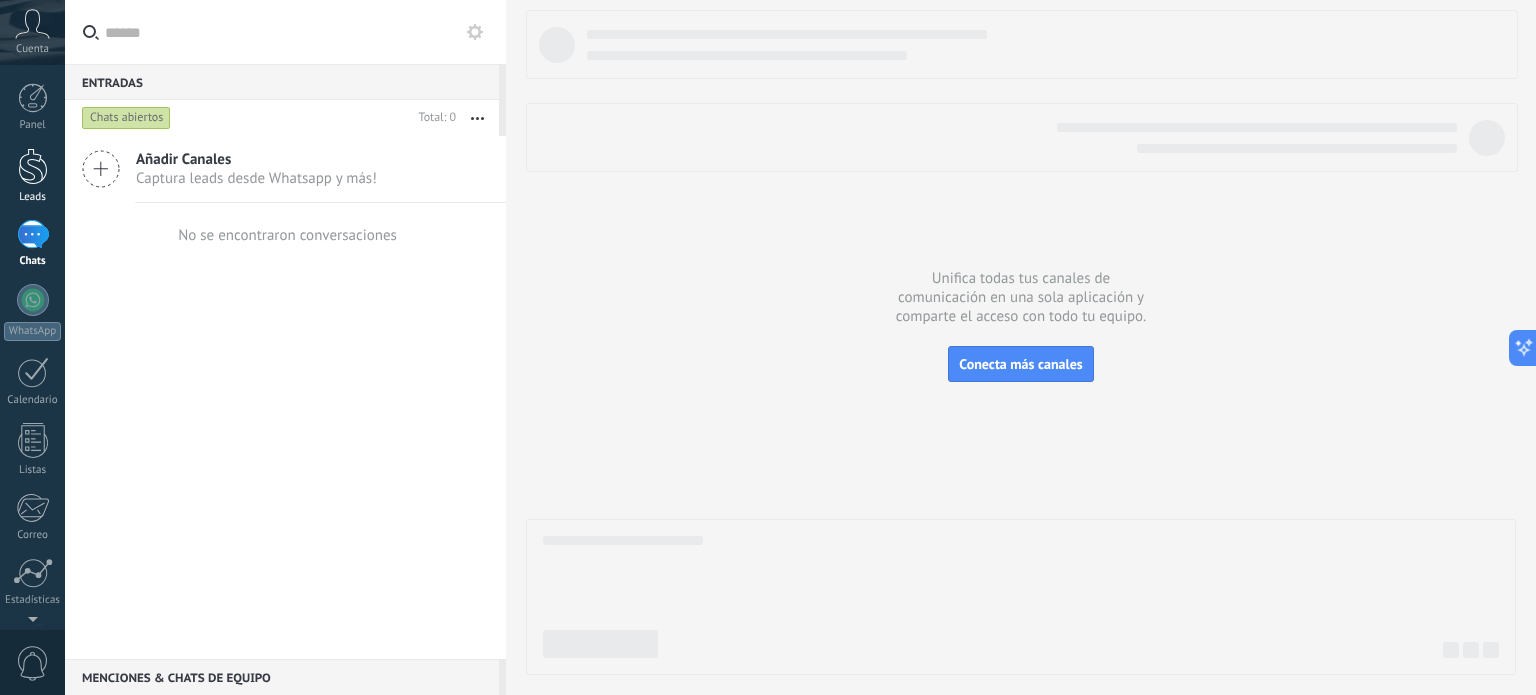 click at bounding box center (33, 166) 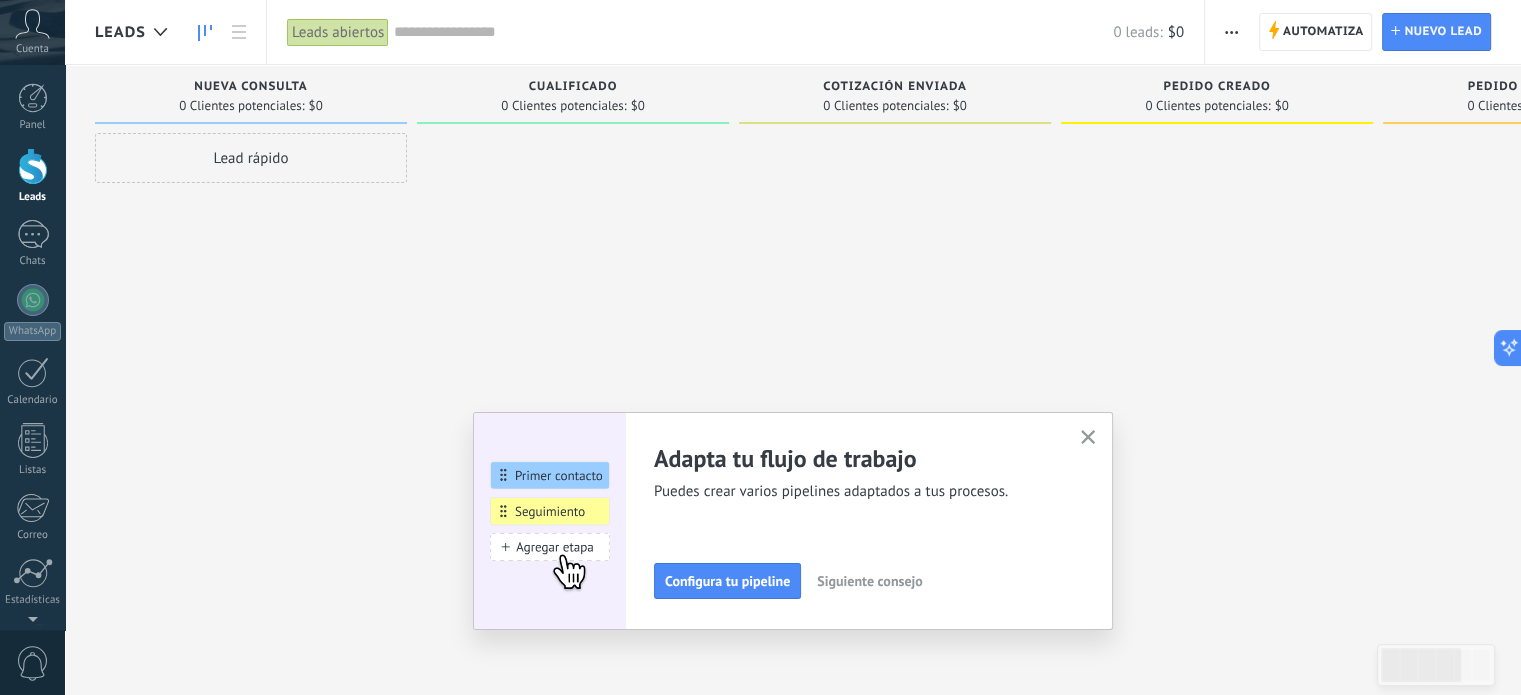 click at bounding box center [1088, 437] 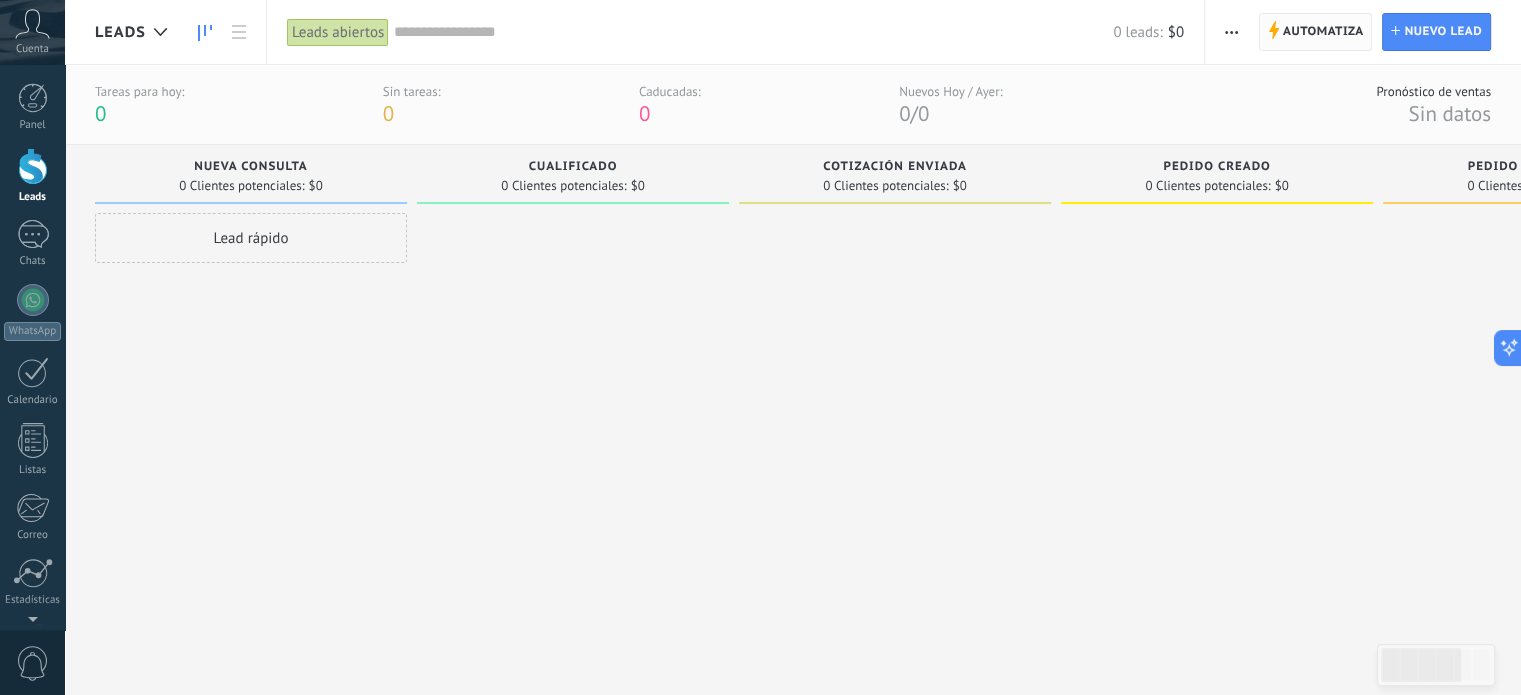 click on "Automatiza" at bounding box center (1323, 32) 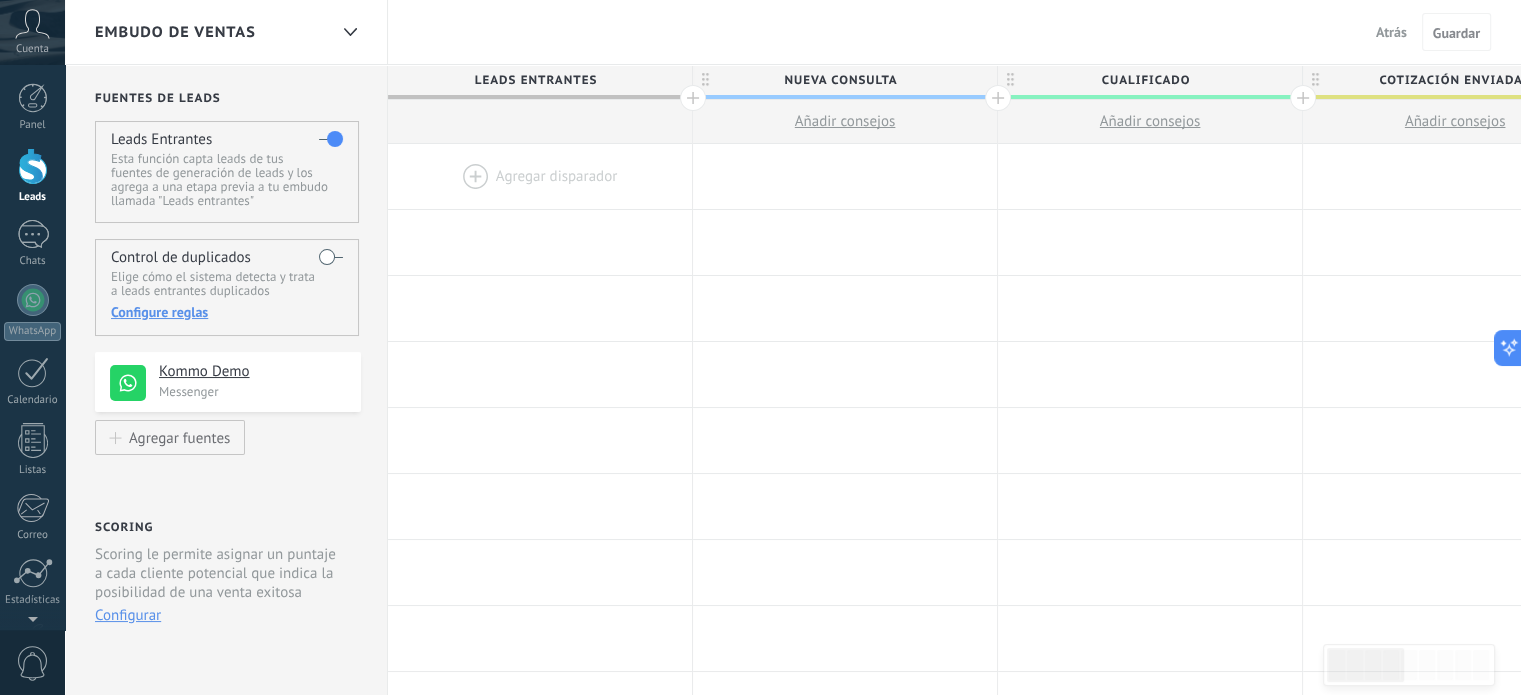 click on "Fuentes de leads Leads Entrantes Esta función capta leads de tus fuentes de generación de leads y los agrega a una etapa previa a tu embudo llamada "Leads entrantes" Esta función permite mostrar las nuevas solicitudes como peticiones en el estatus «Sin Calificar» Control de duplicados Elige cómo el sistema detecta y trata a leads entrantes duplicados Configure reglas No ha conectado ninguna fuente de generación de leads. Agregue fuentes para obtener nuevas oportunidades y enviarlas al embudo de ventas Kommo Demo Messenger Agregar fuentes Scoring Scoring le permite asignar un puntaje a cada cliente potencial que indica la posibilidad de una venta exitosa Esta función permite mostrar las nuevas solicitudes como peticiones en el estatus «Sin Calificar» Configurar" at bounding box center (226, 800) 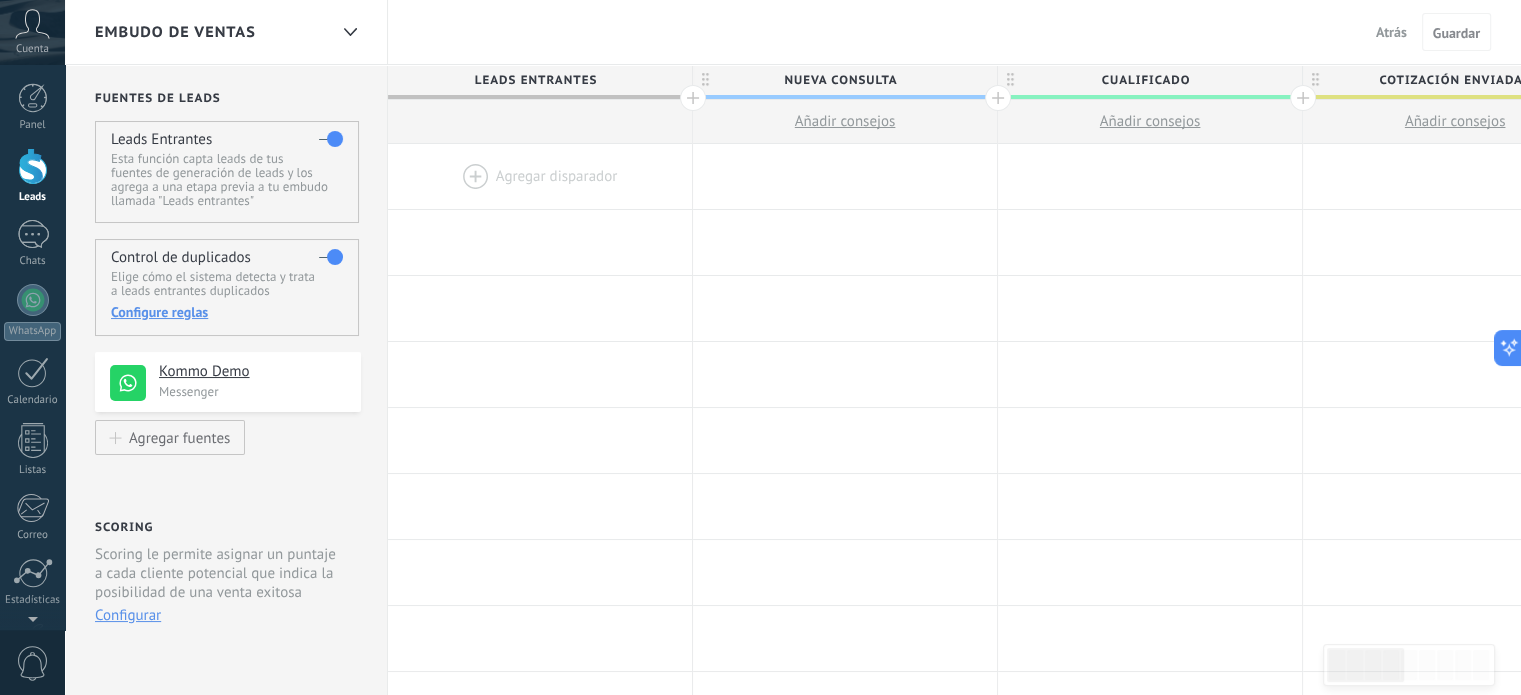click on "Fuentes de leads Leads Entrantes Esta función capta leads de tus fuentes de generación de leads y los agrega a una etapa previa a tu embudo llamada "Leads entrantes" Esta función permite mostrar las nuevas solicitudes como peticiones en el estatus «Sin Calificar» Control de duplicados Elige cómo el sistema detecta y trata a leads entrantes duplicados Configure reglas No ha conectado ninguna fuente de generación de leads. Agregue fuentes para obtener nuevas oportunidades y enviarlas al embudo de ventas Kommo Demo Messenger Agregar fuentes Scoring Scoring le permite asignar un puntaje a cada cliente potencial que indica la posibilidad de una venta exitosa Esta función permite mostrar las nuevas solicitudes como peticiones en el estatus «Sin Calificar» Configurar" at bounding box center [226, 800] 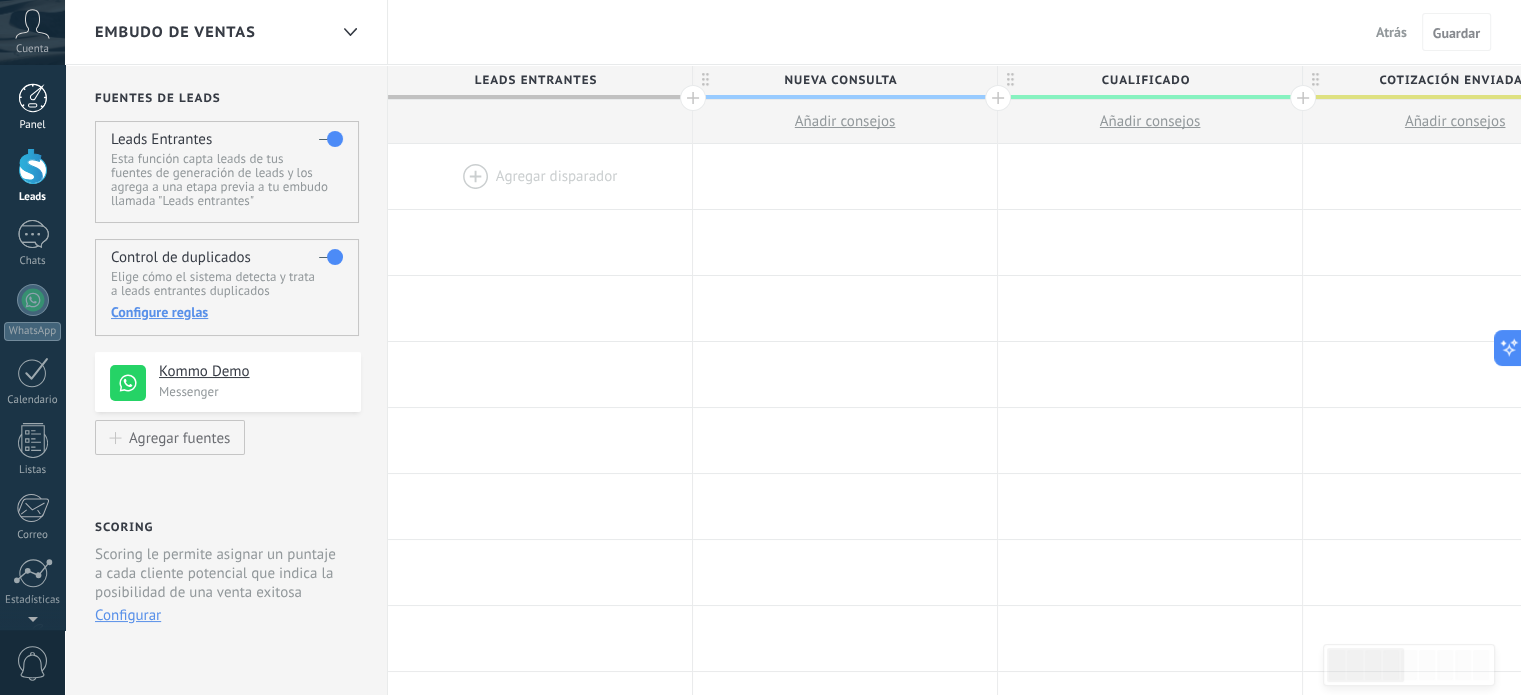 click at bounding box center [33, 98] 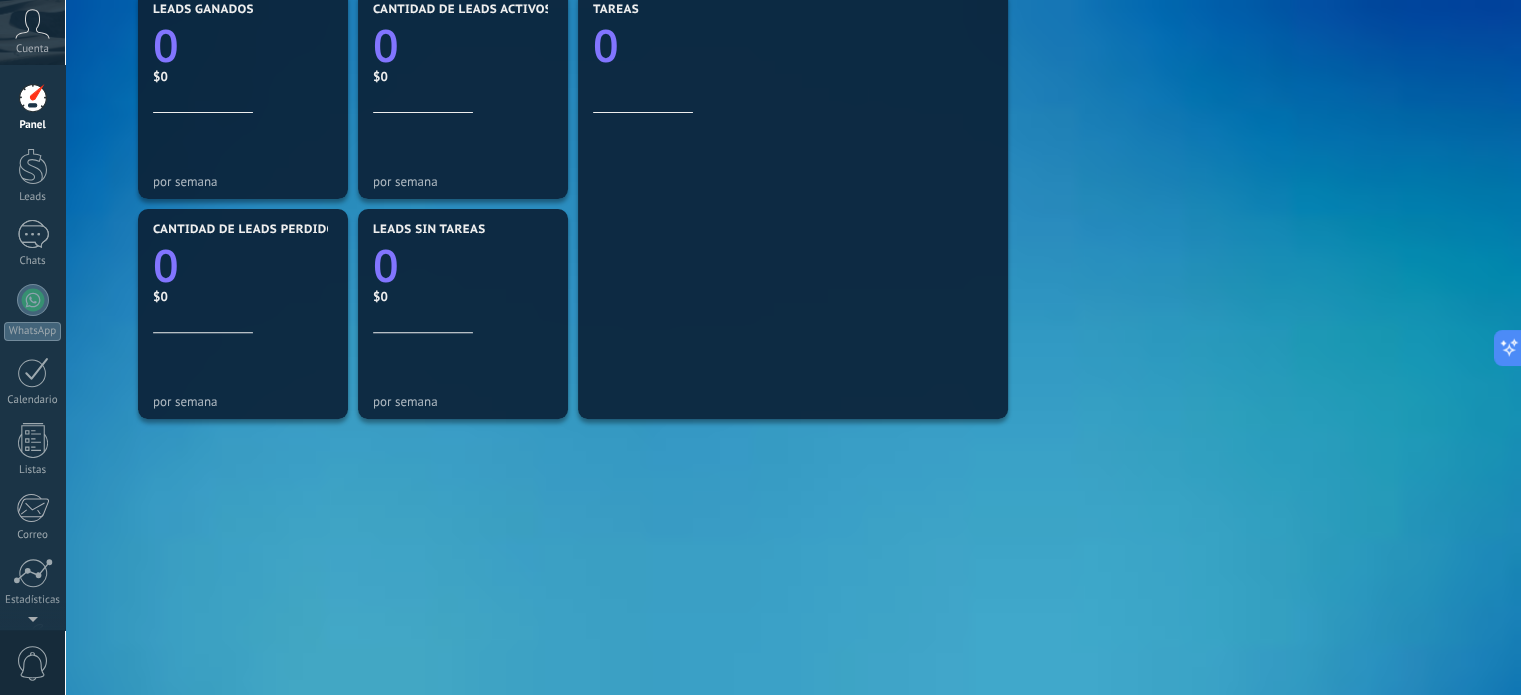 scroll, scrollTop: 720, scrollLeft: 0, axis: vertical 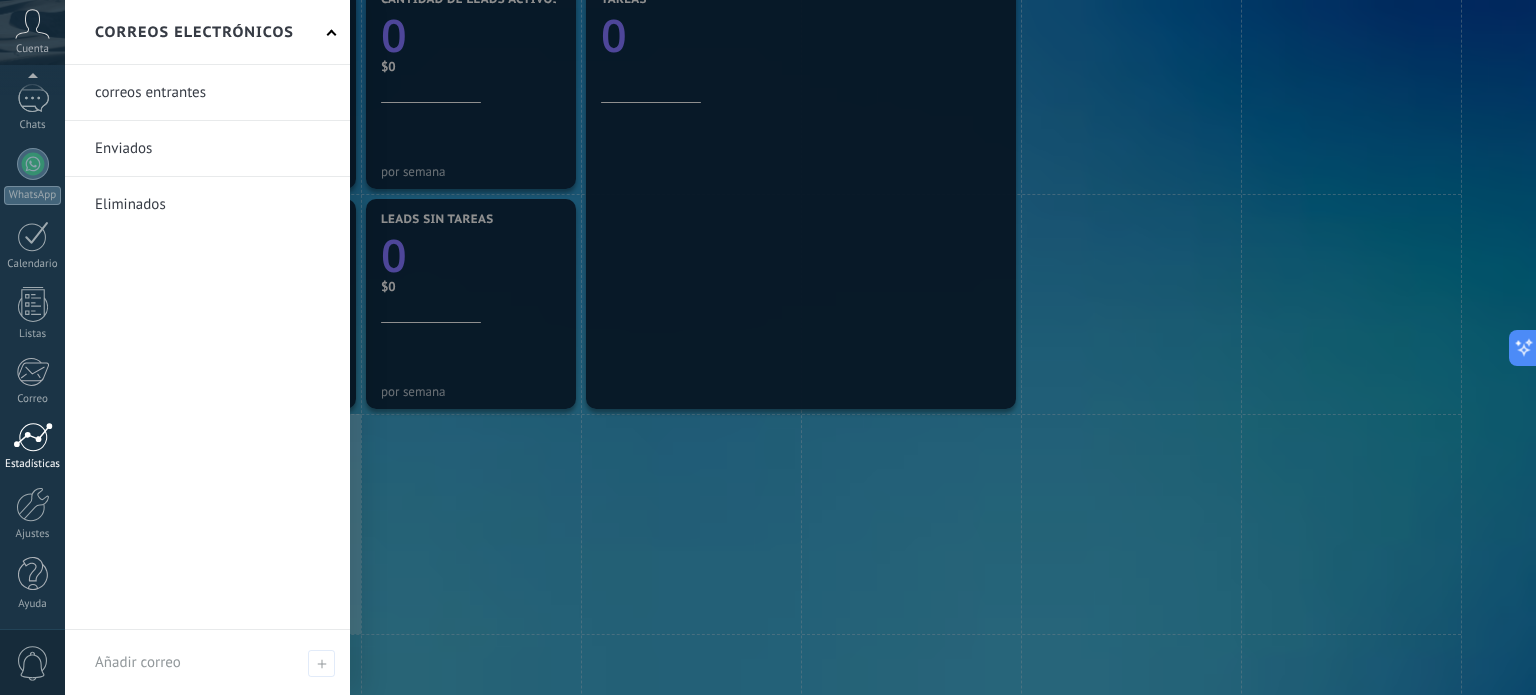 click at bounding box center [33, 437] 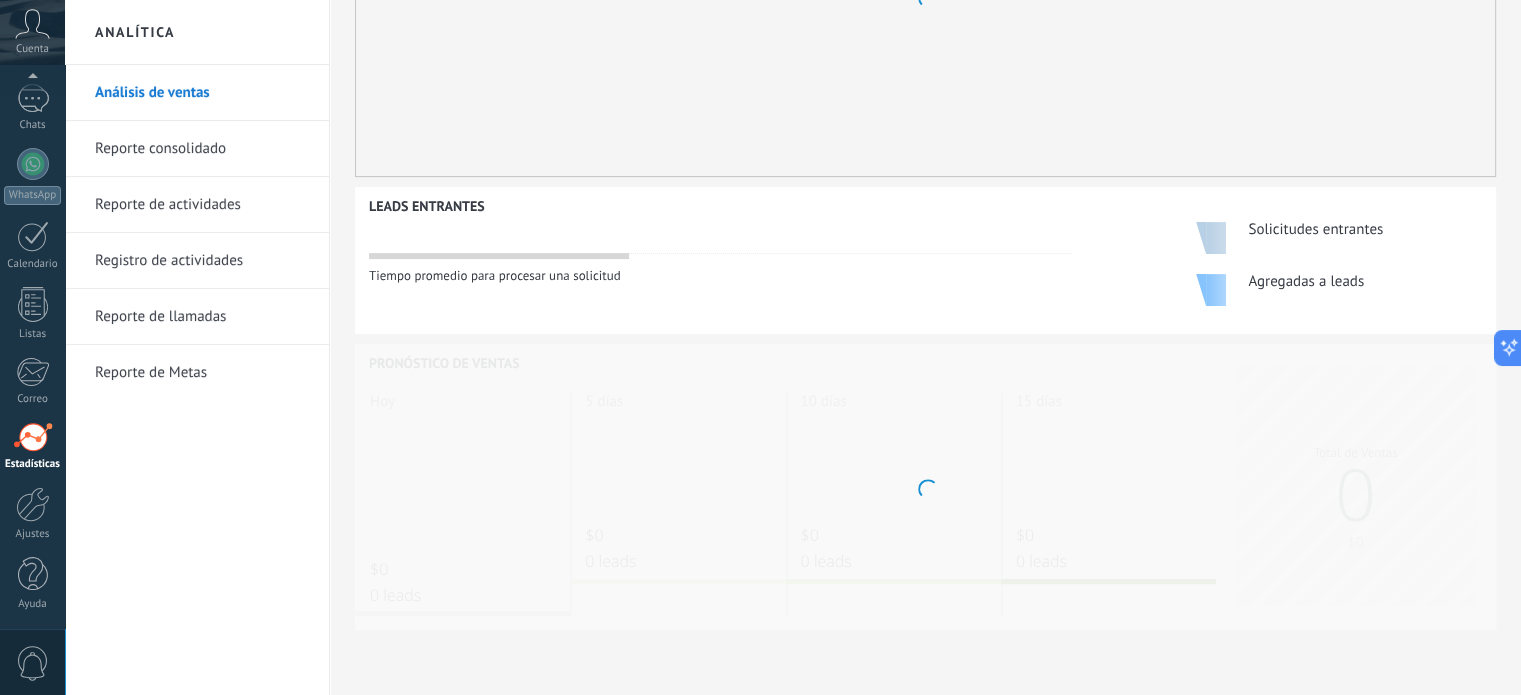 scroll, scrollTop: 0, scrollLeft: 0, axis: both 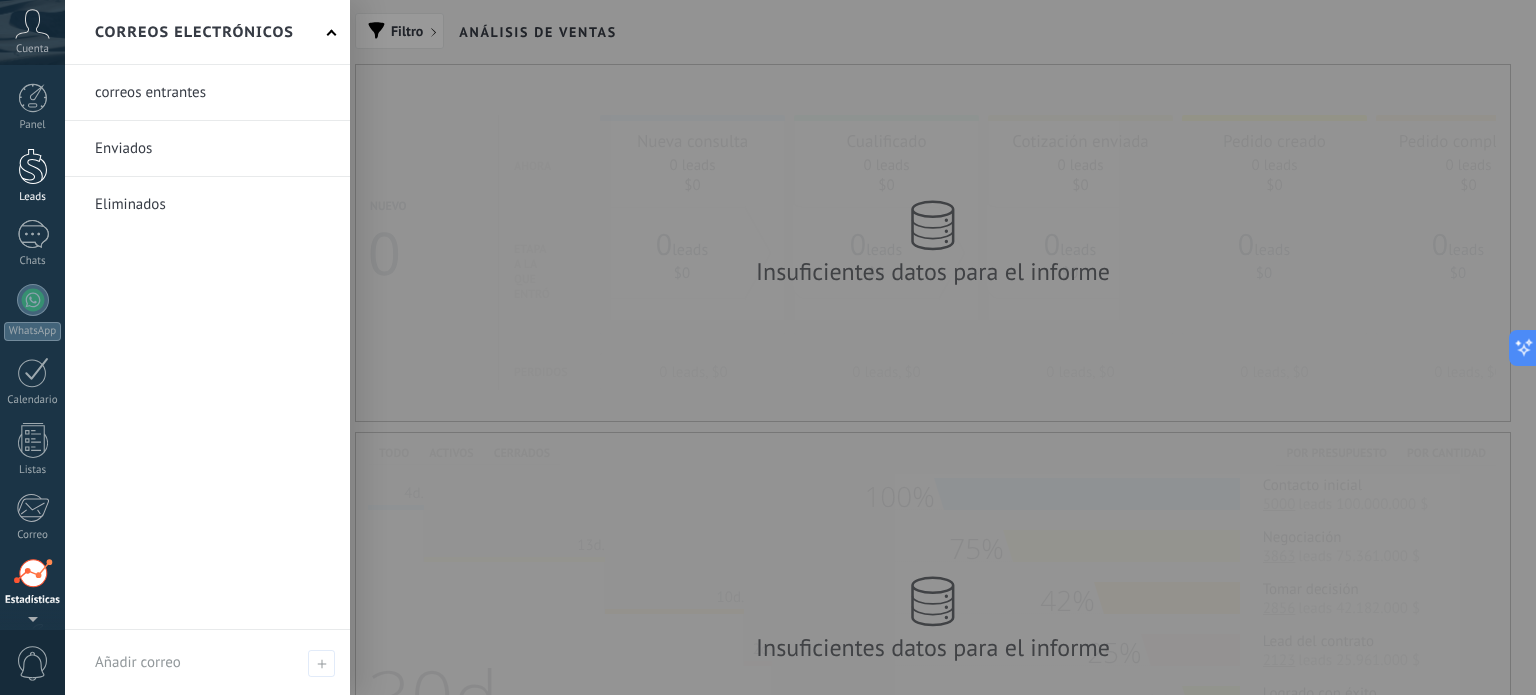 click at bounding box center [33, 166] 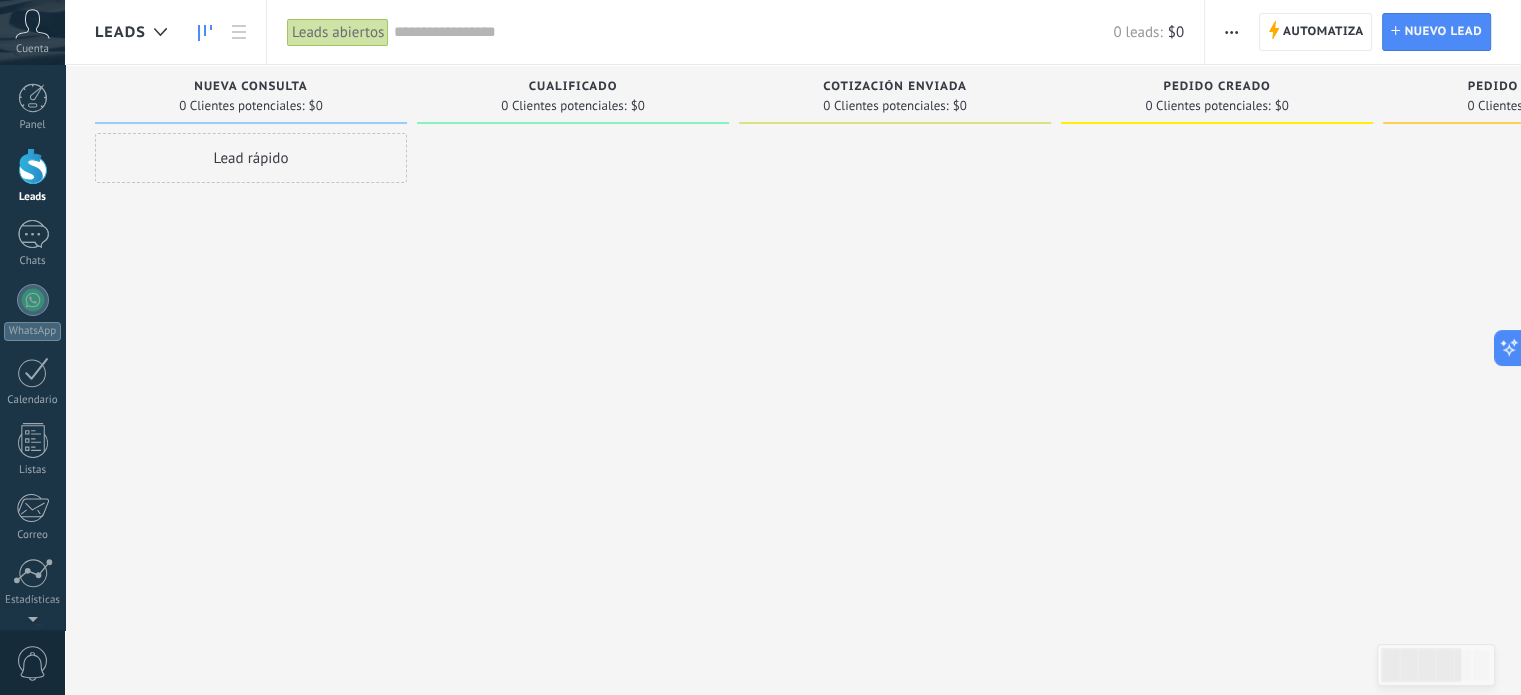 click on "Lead rápido" at bounding box center [251, 158] 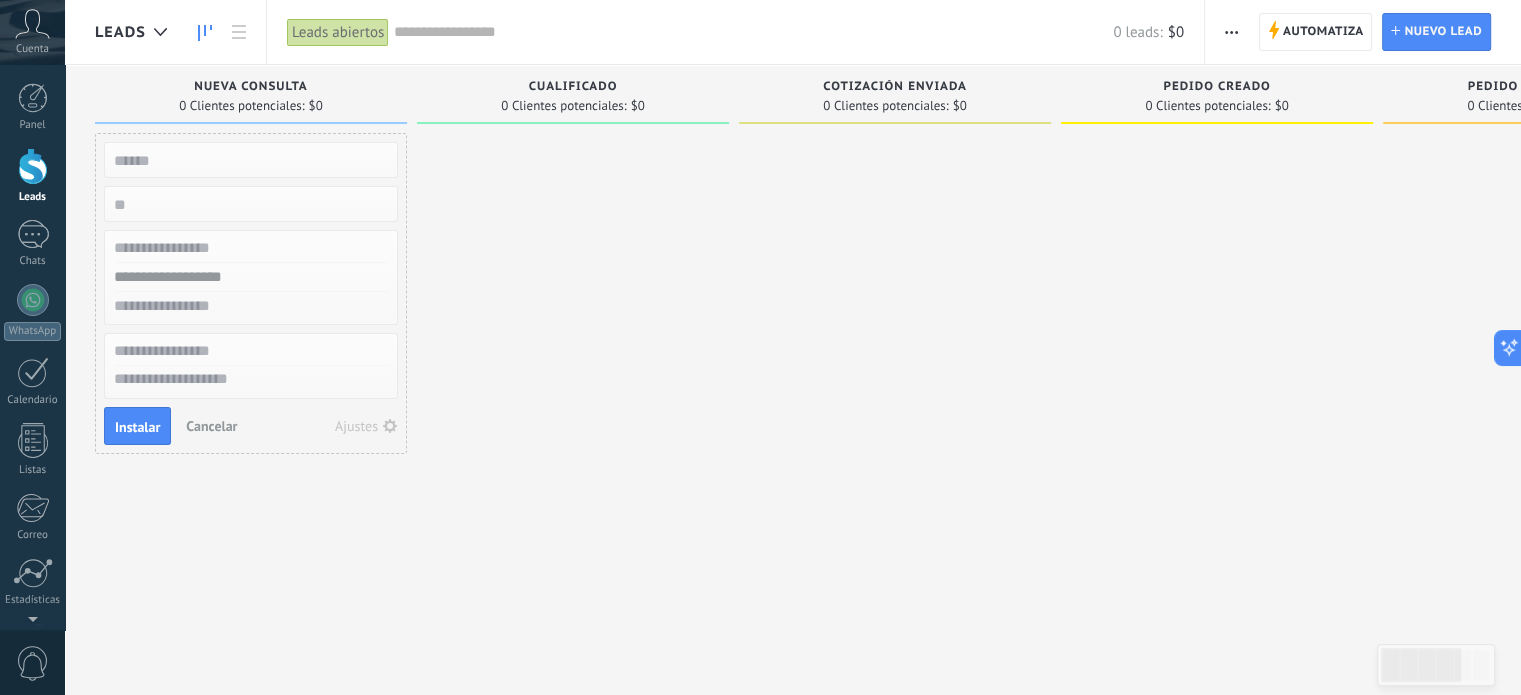 click on "0  Clientes potenciales:" at bounding box center [563, 106] 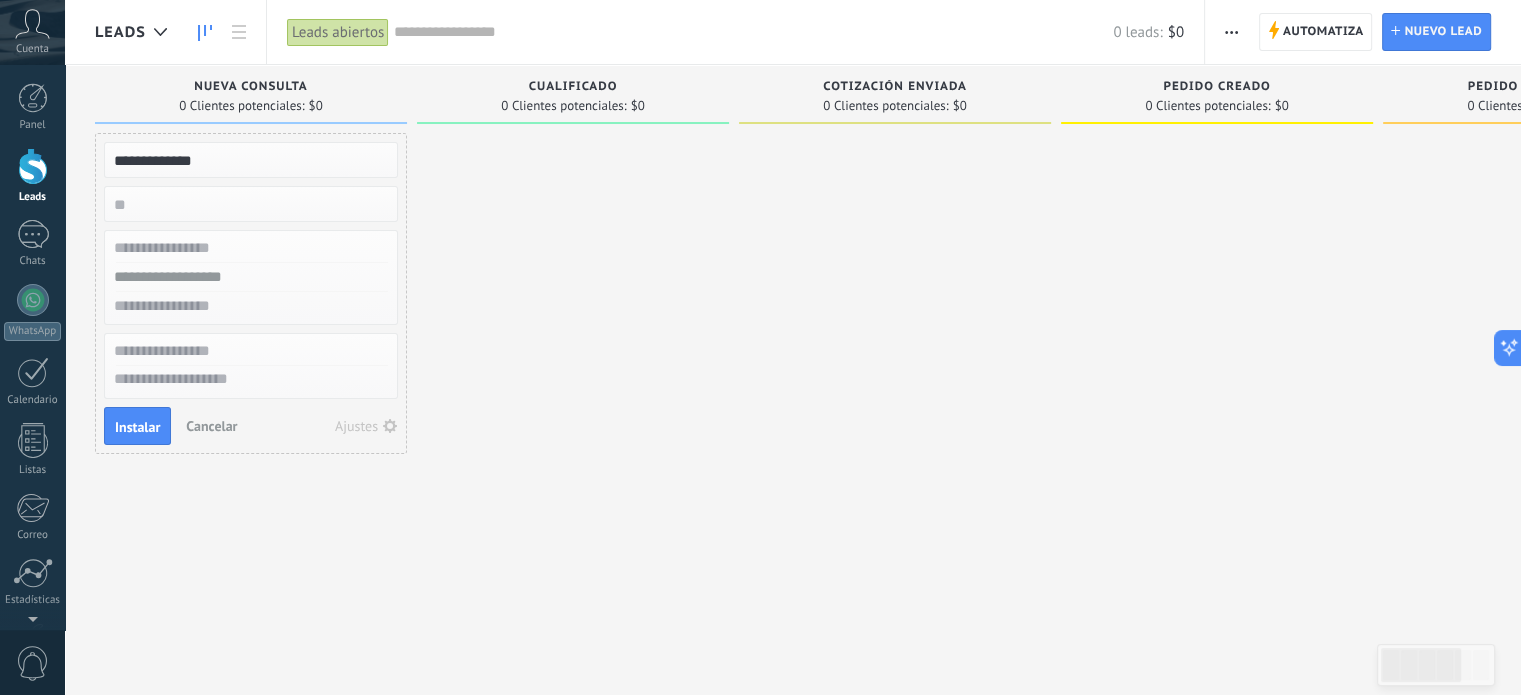 type on "**********" 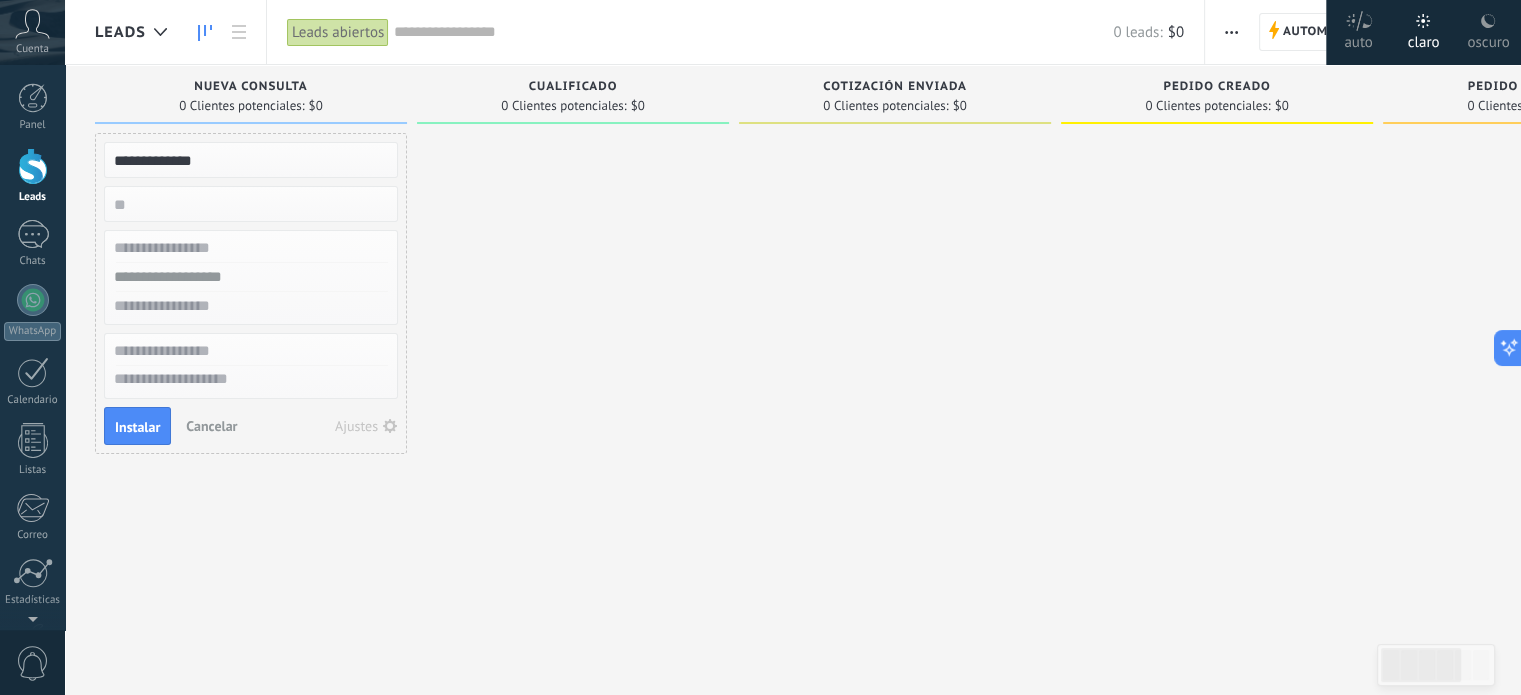 click at bounding box center [32, 24] 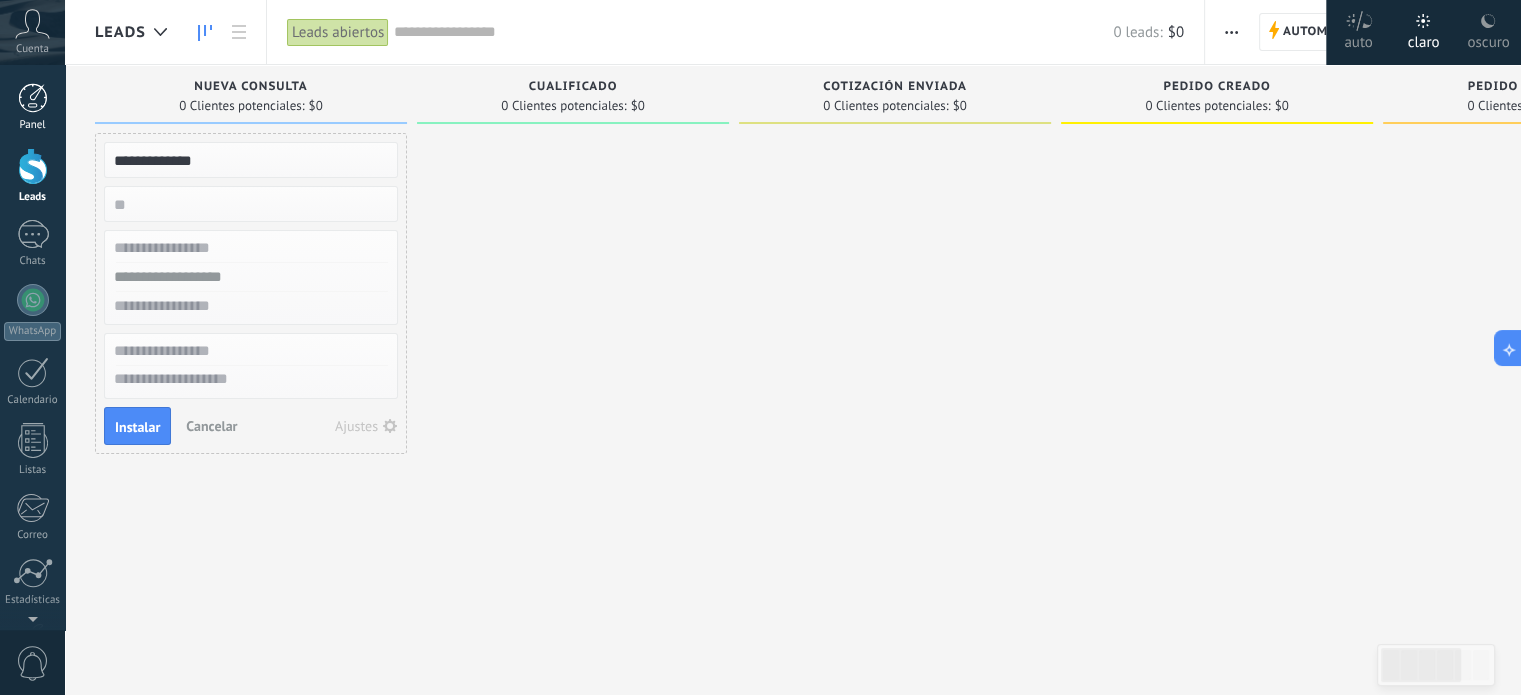 click on "Panel" at bounding box center [32, 107] 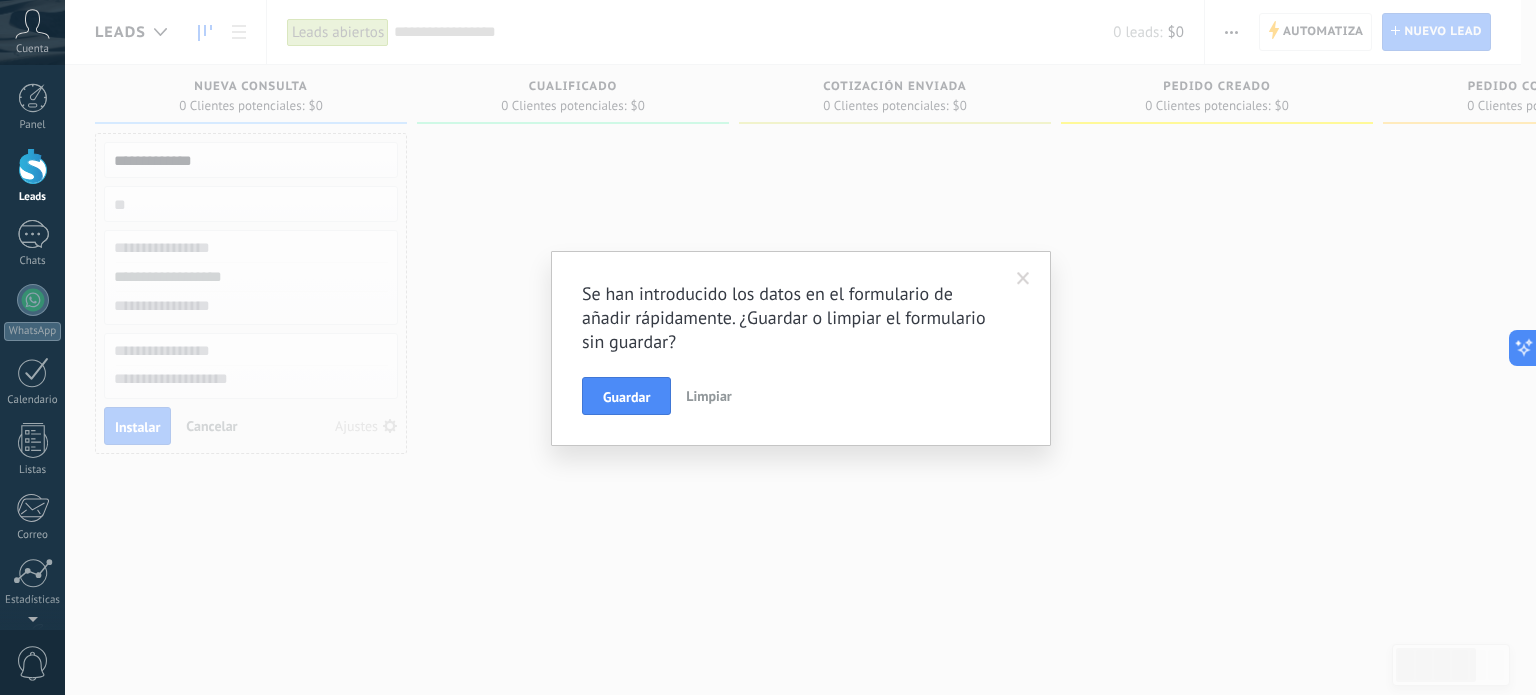 click on "Limpiar" at bounding box center (708, 396) 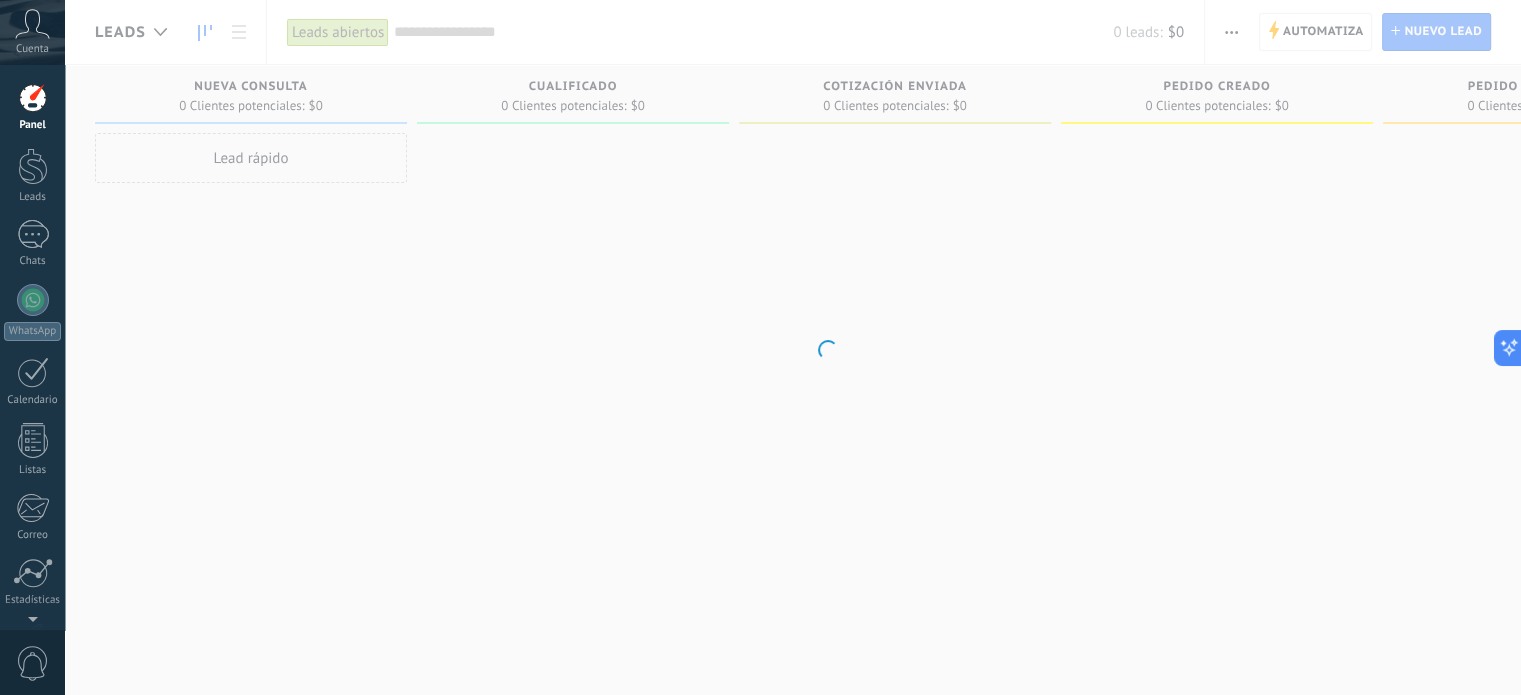 click on "Cuenta" at bounding box center (32, 49) 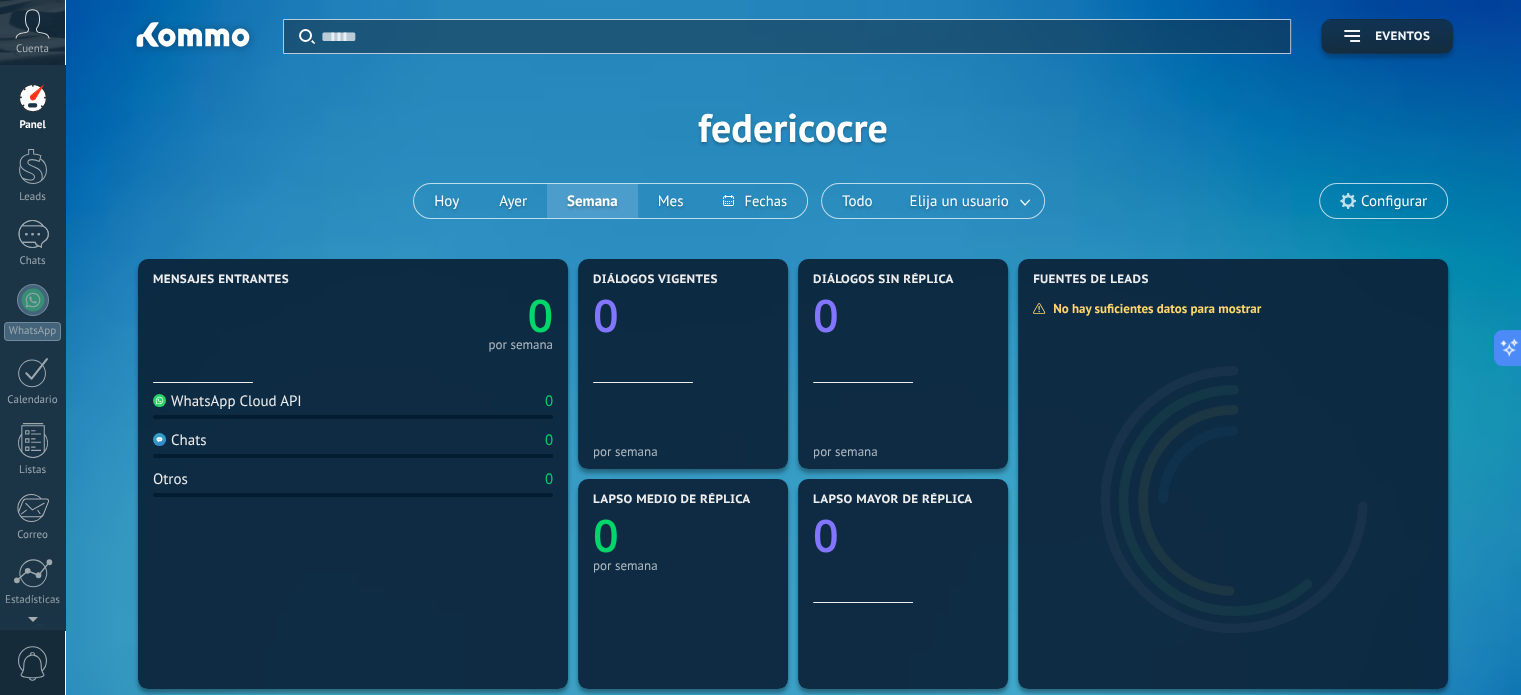 click on "Cuenta" at bounding box center (32, 49) 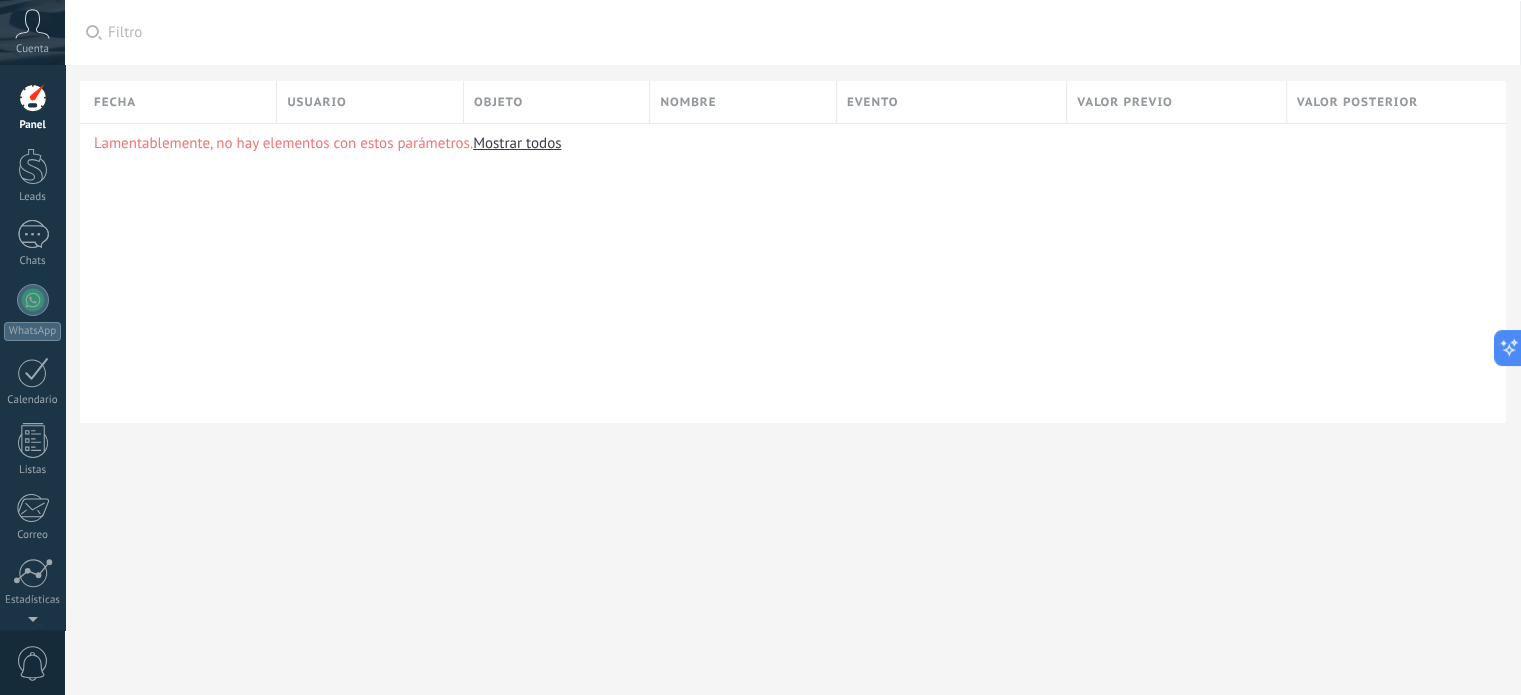 type 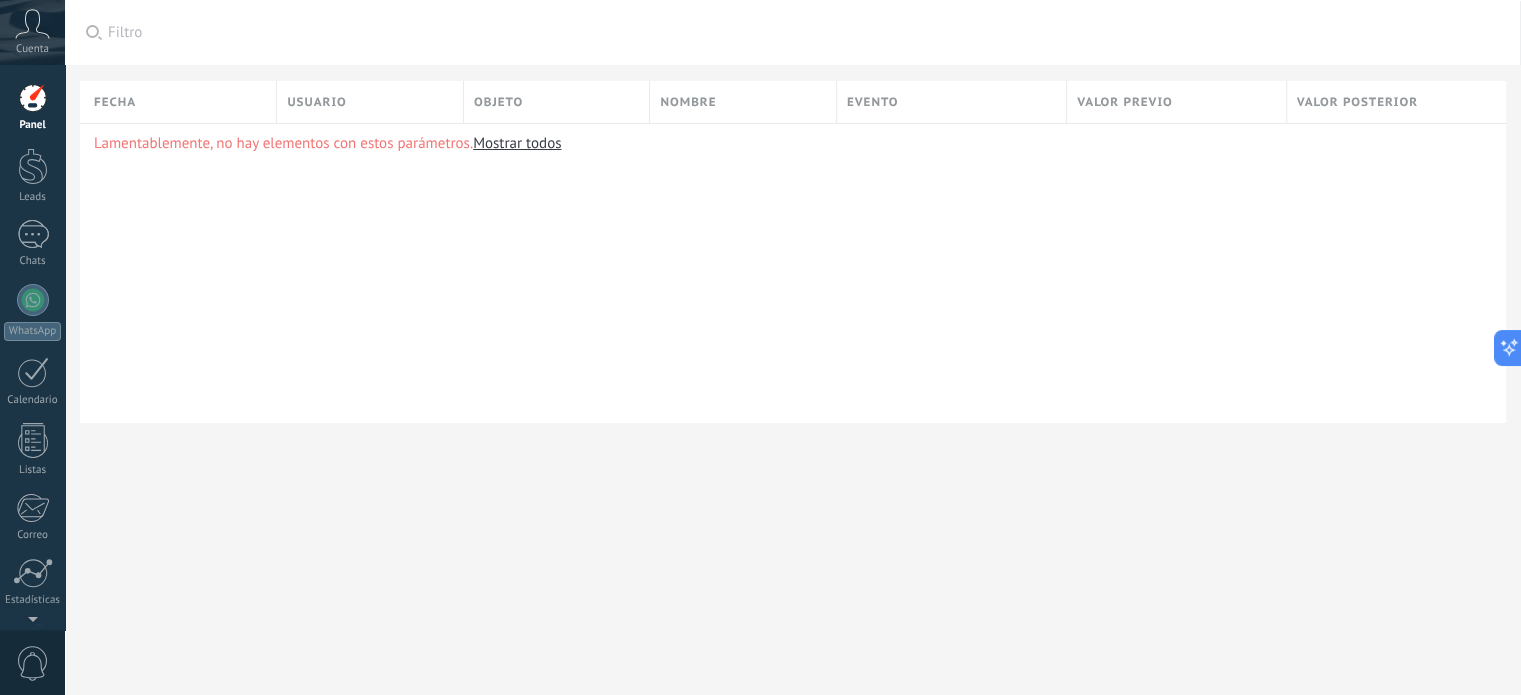 scroll, scrollTop: 0, scrollLeft: 0, axis: both 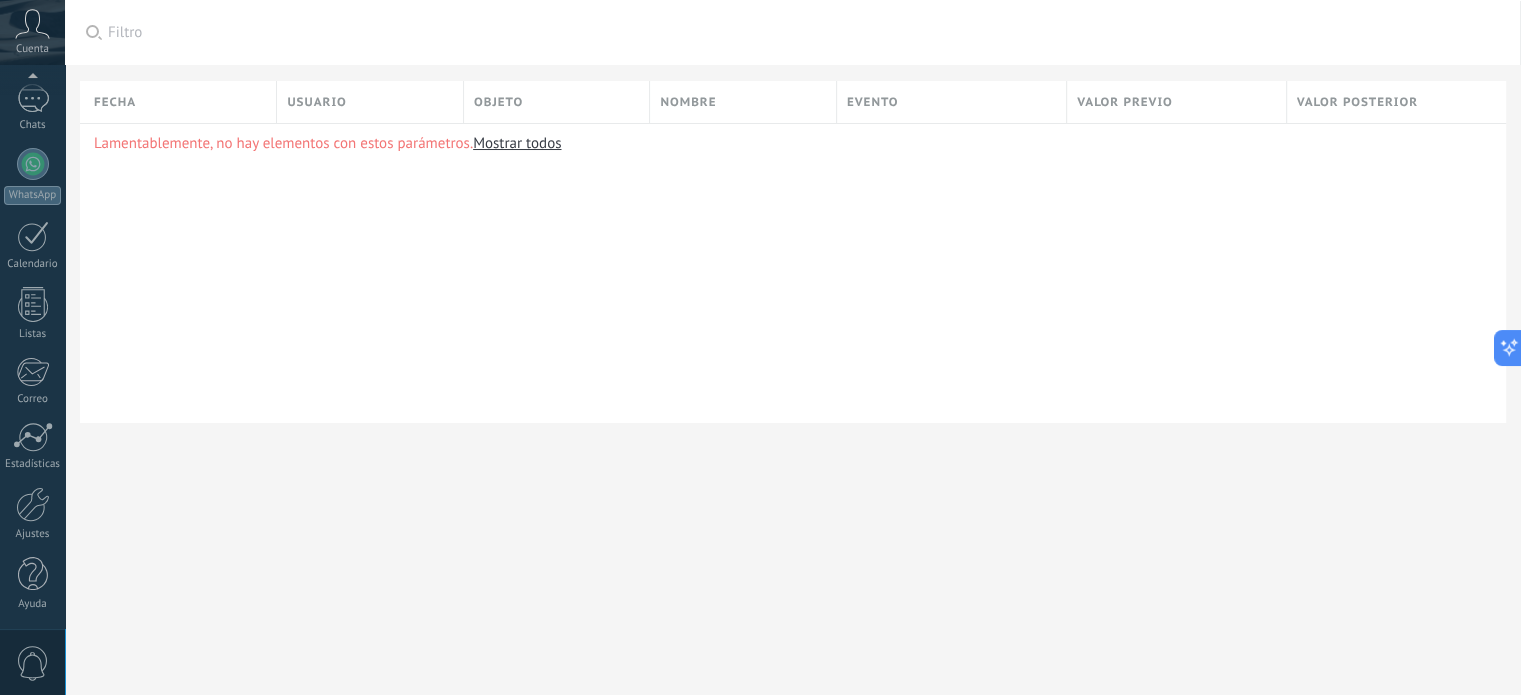 click on "0" at bounding box center (33, 663) 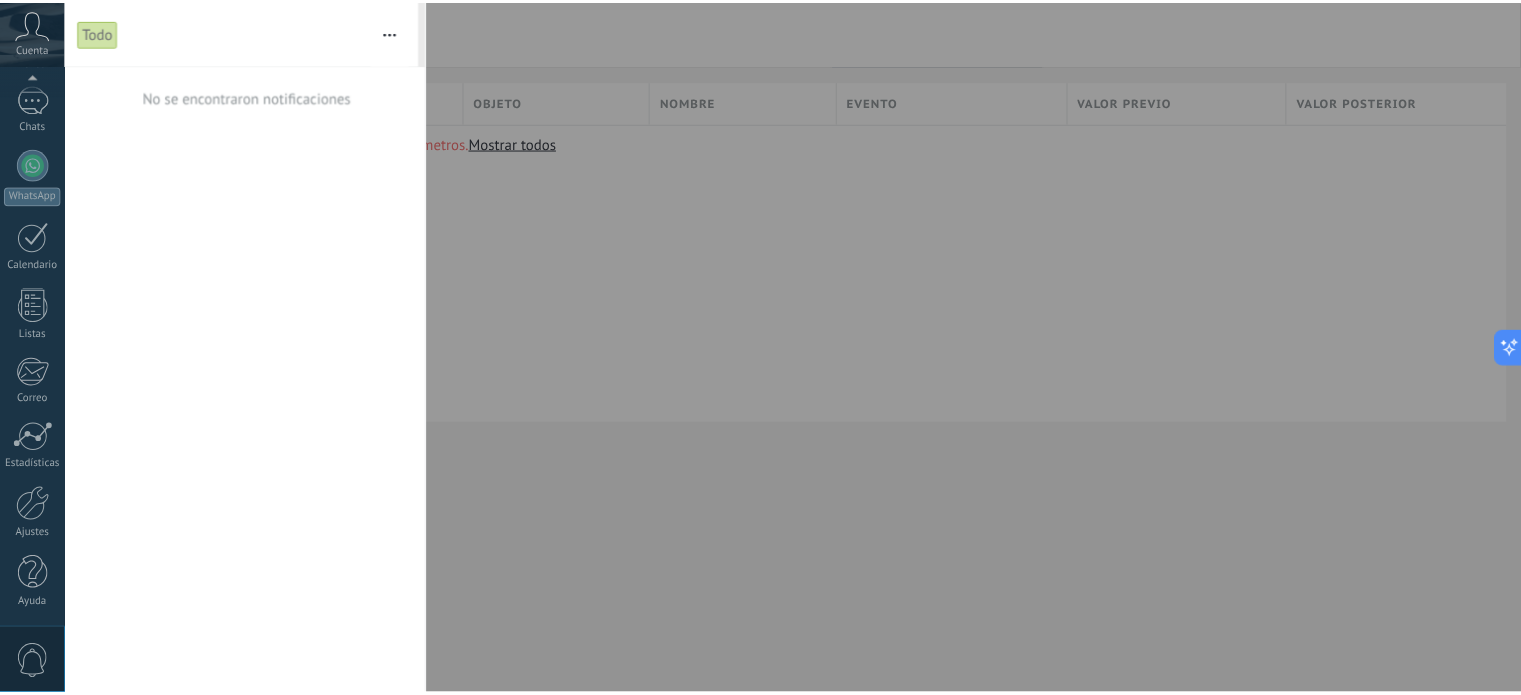 scroll, scrollTop: 0, scrollLeft: 0, axis: both 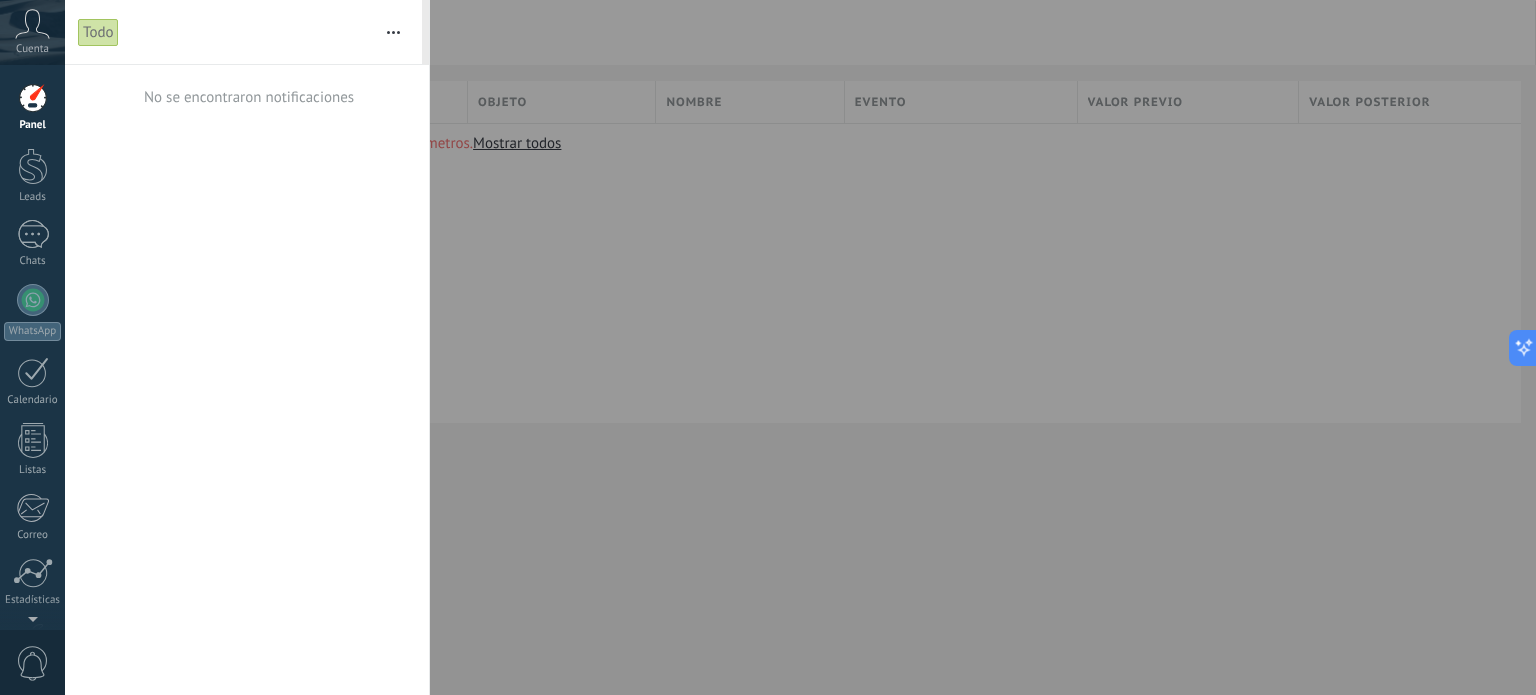 click at bounding box center [768, 347] 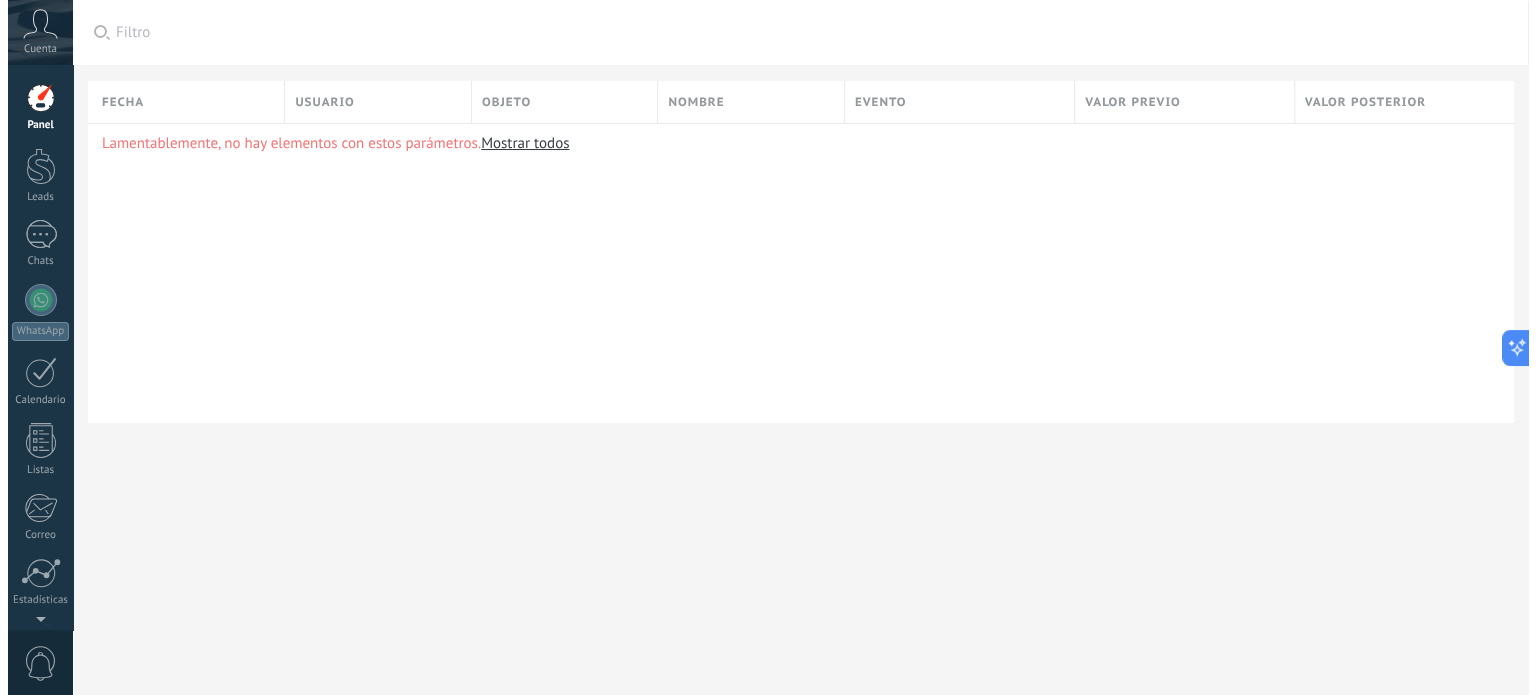 scroll, scrollTop: 0, scrollLeft: 0, axis: both 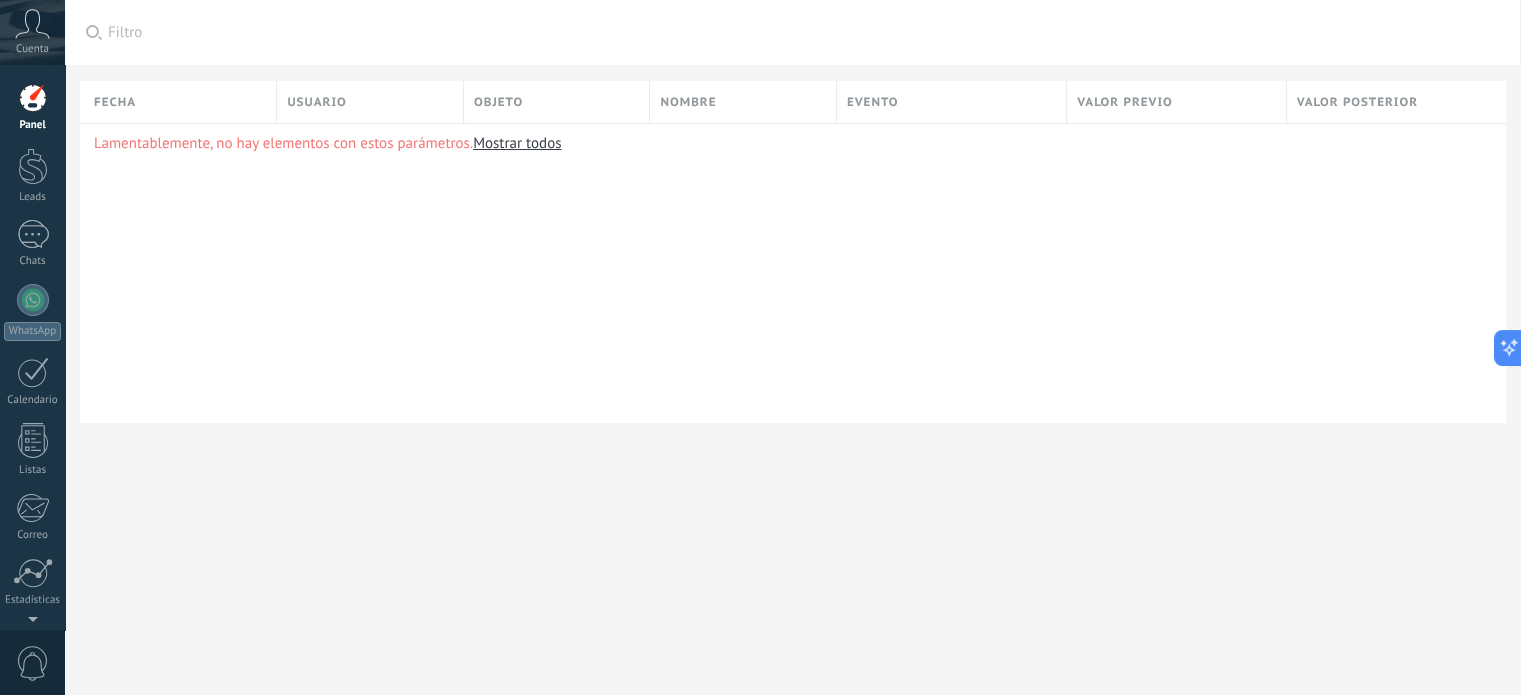 click at bounding box center (32, 24) 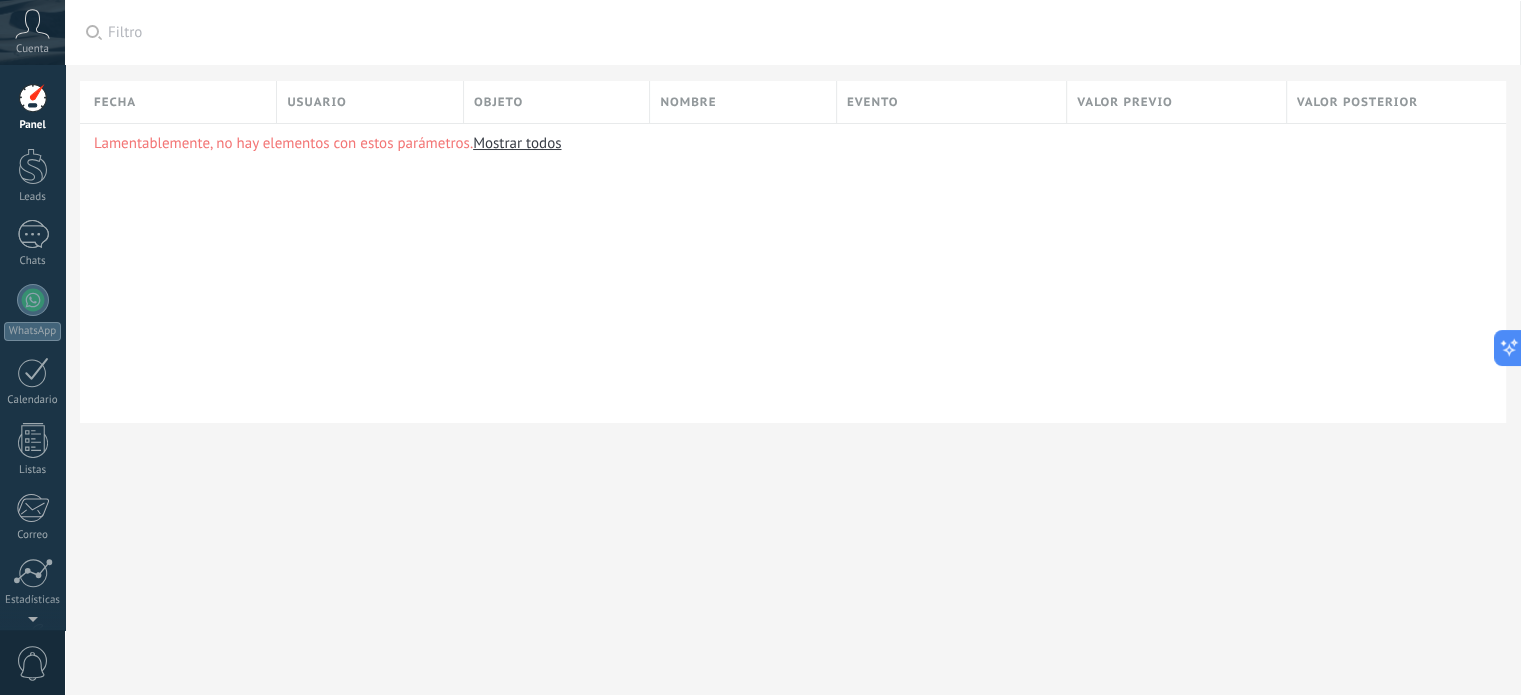 click on "Panel
Leads
Chats
WhatsApp
Clientes" at bounding box center (32, 425) 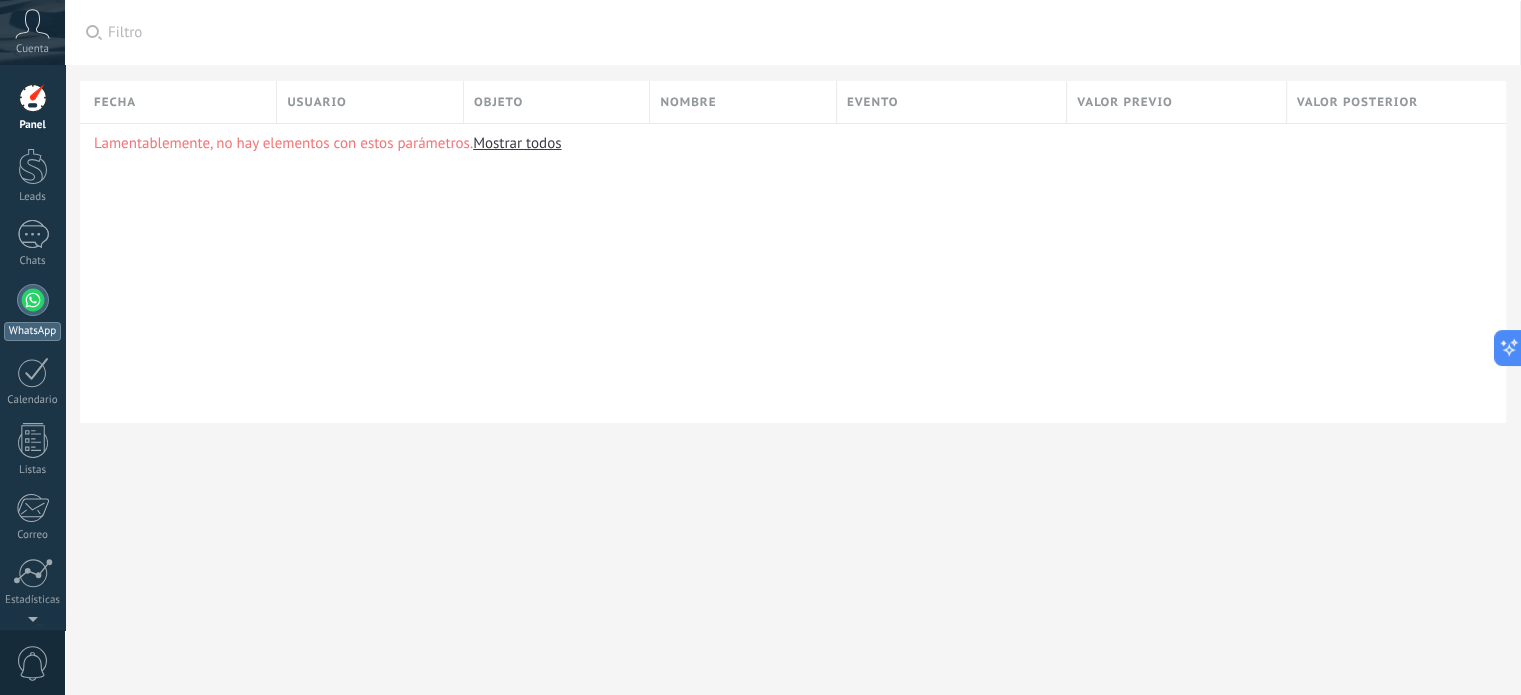 click at bounding box center [33, 300] 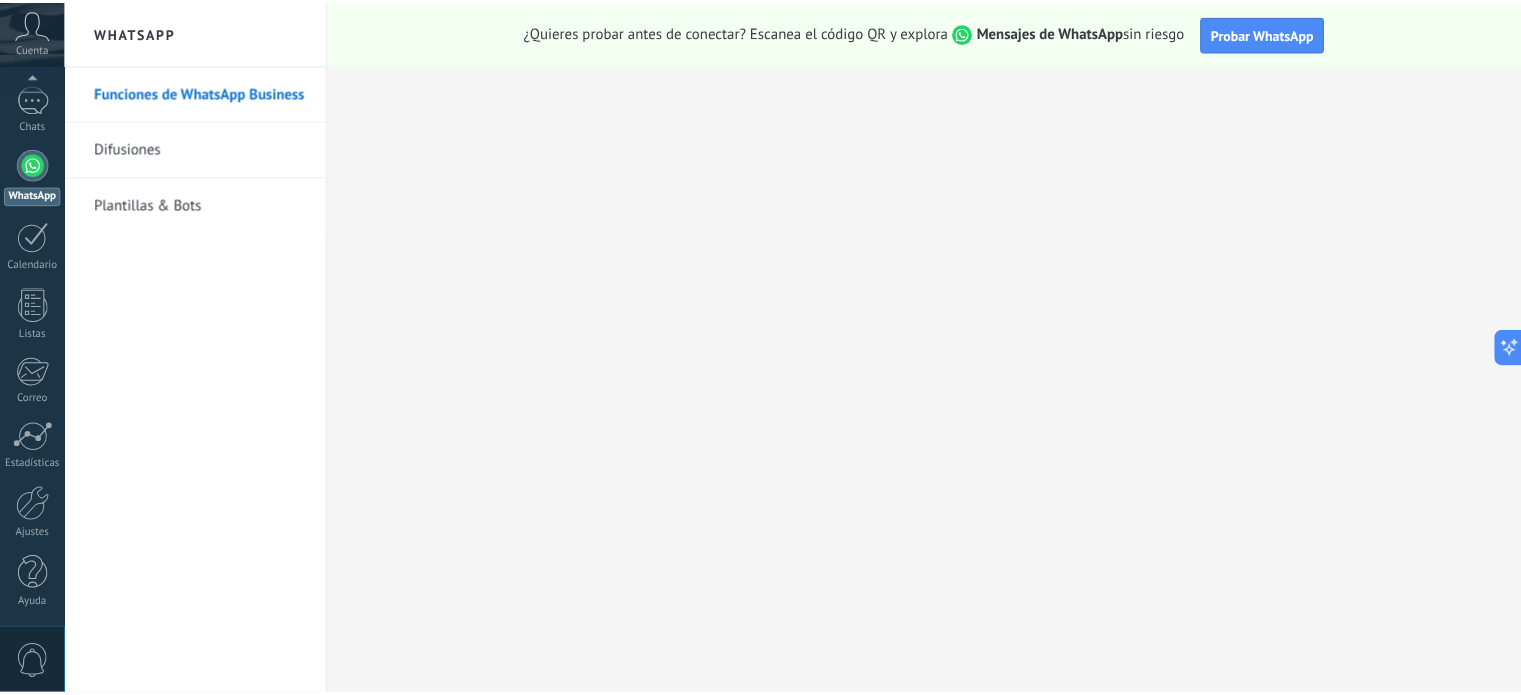 scroll, scrollTop: 0, scrollLeft: 0, axis: both 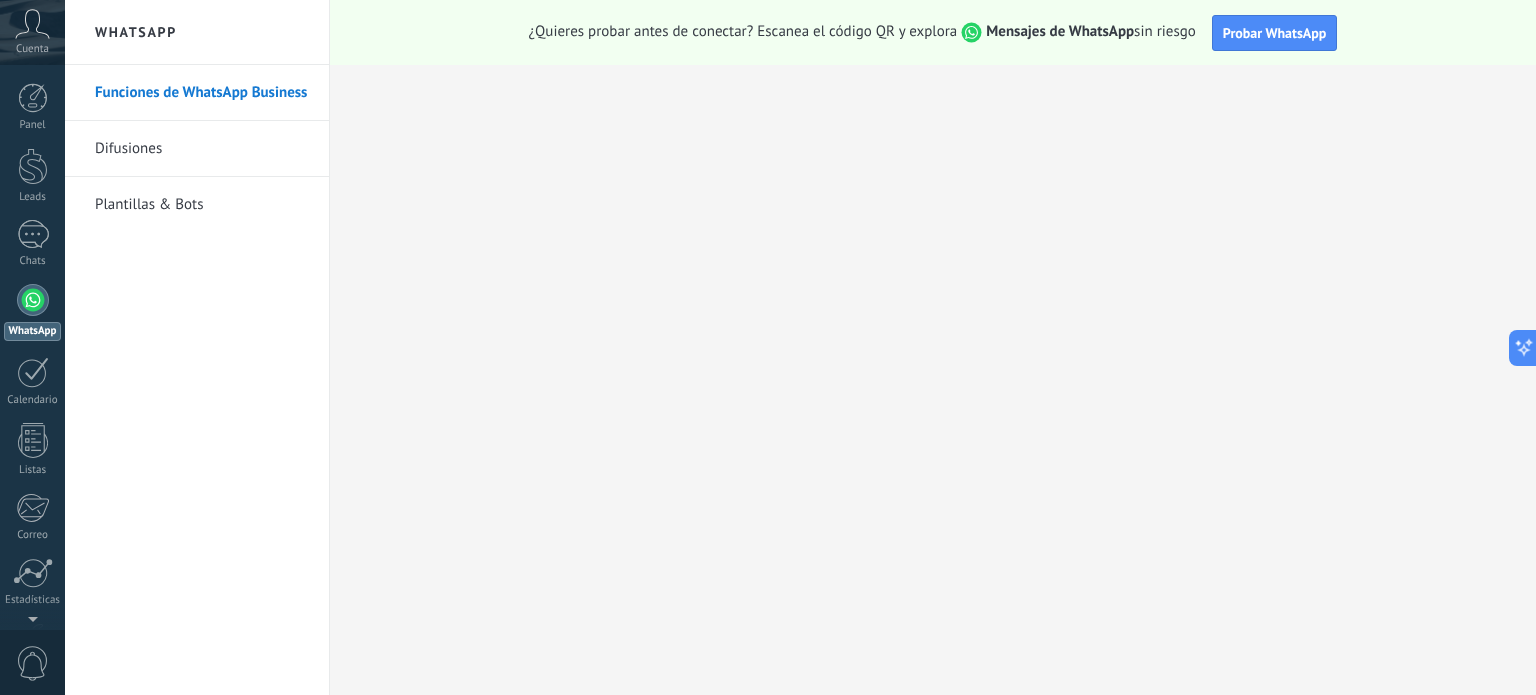 click on "Cuenta" at bounding box center [32, 49] 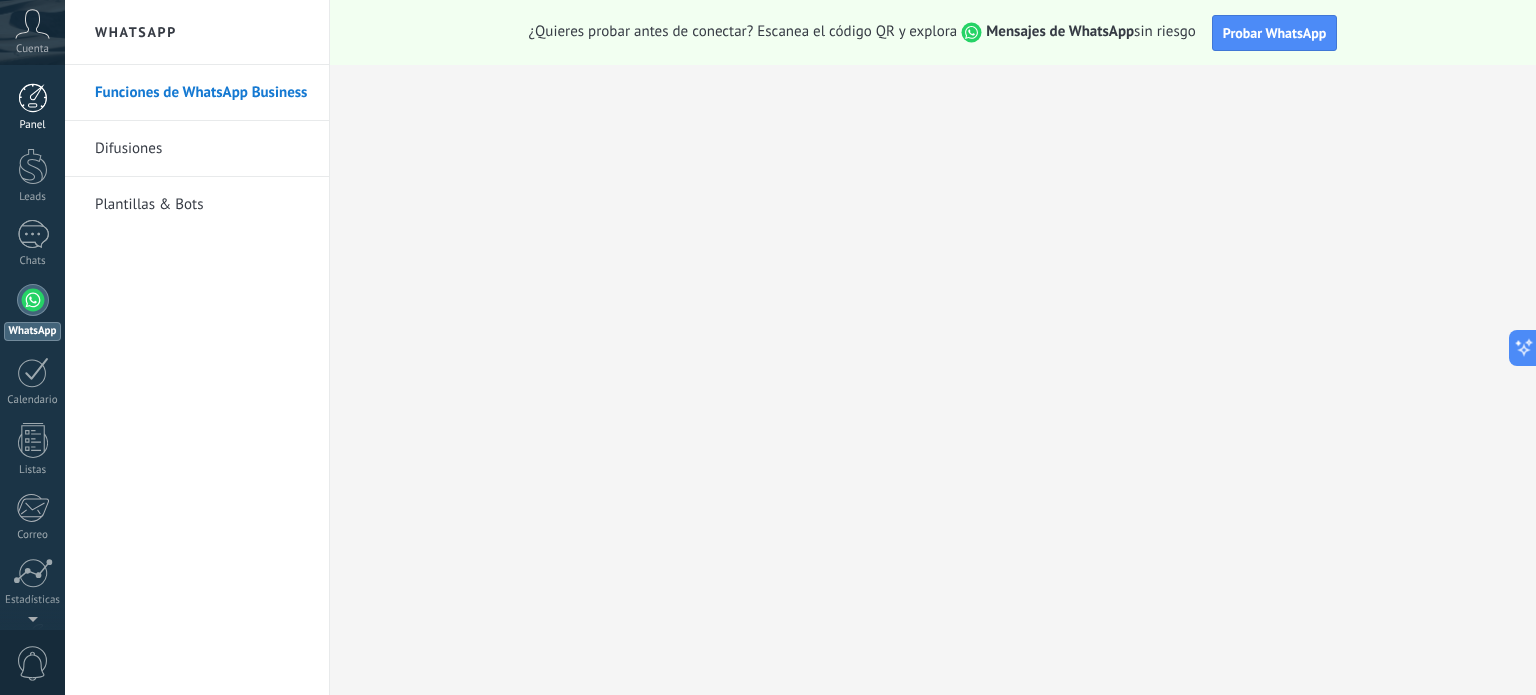 click on "Panel" at bounding box center [33, 125] 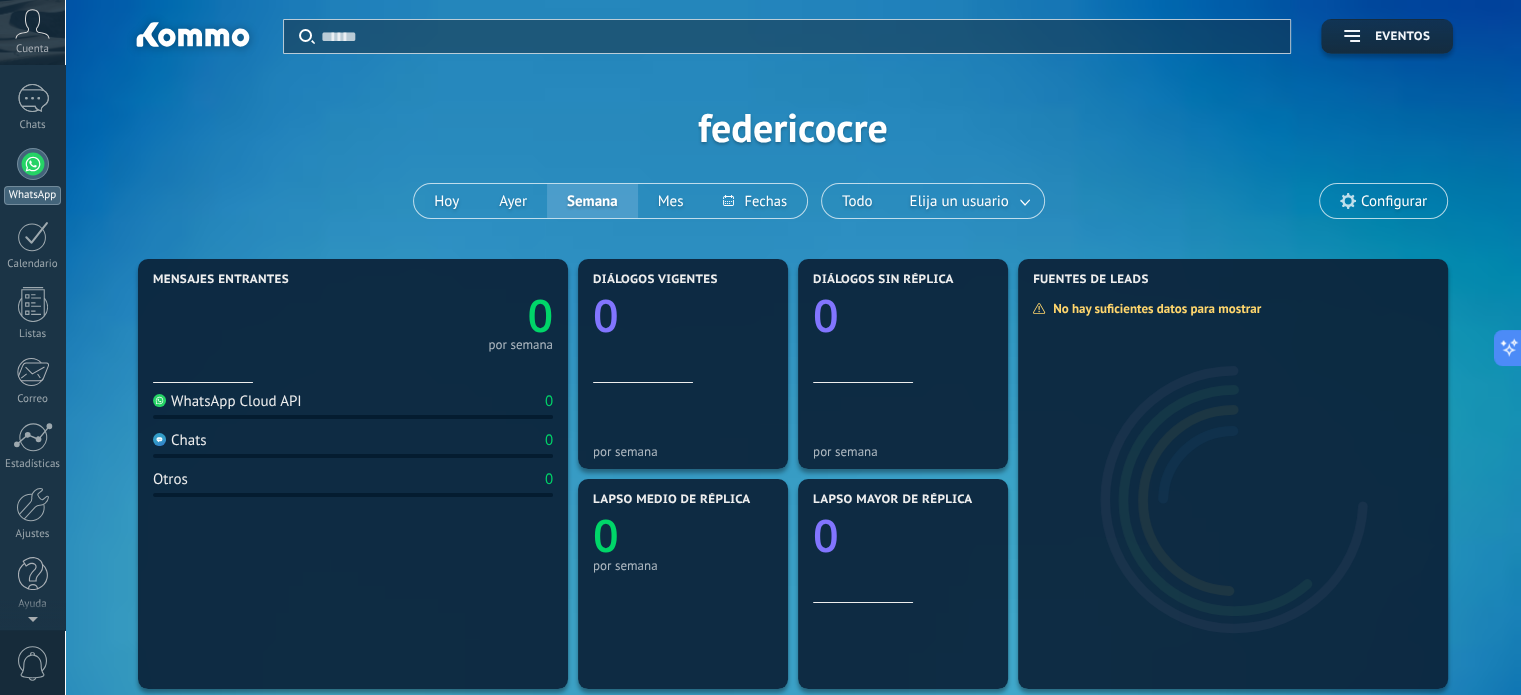 scroll, scrollTop: 0, scrollLeft: 0, axis: both 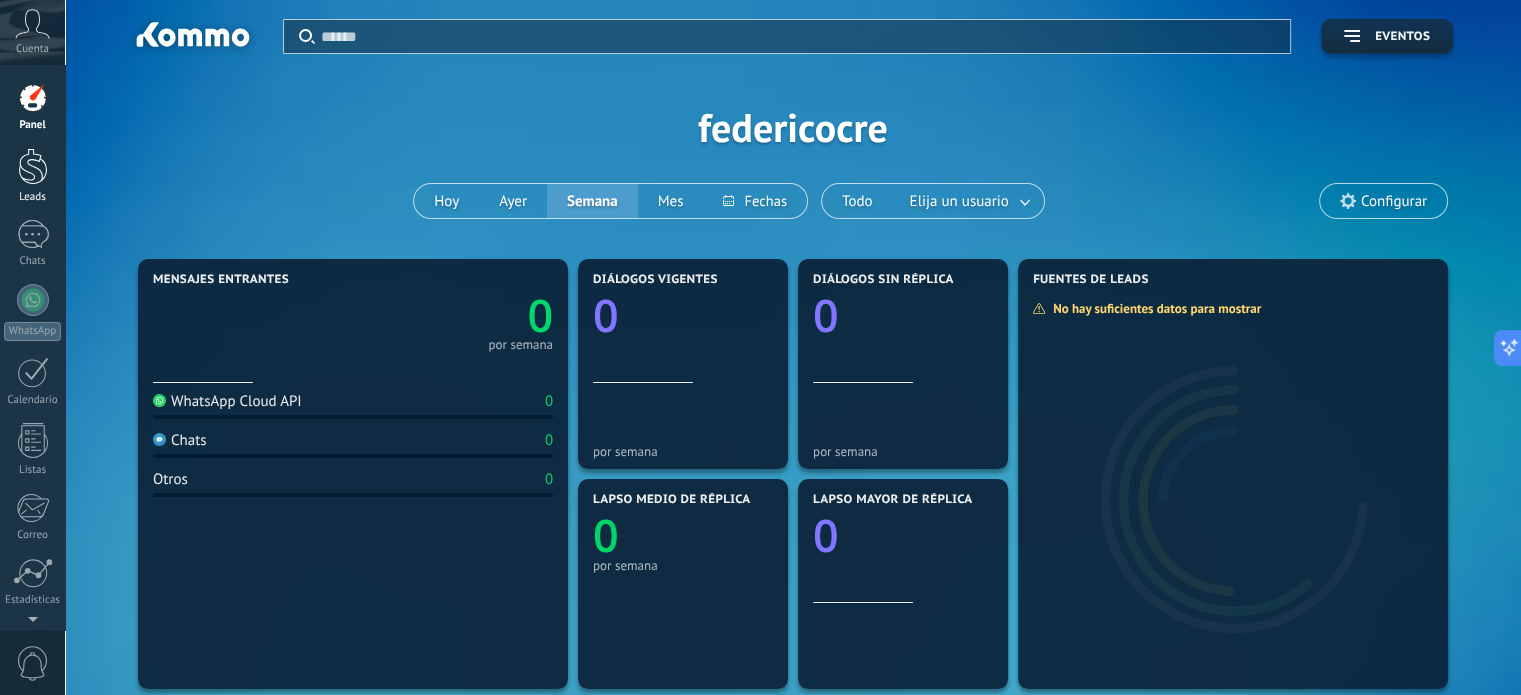 click on "Leads" at bounding box center [32, 176] 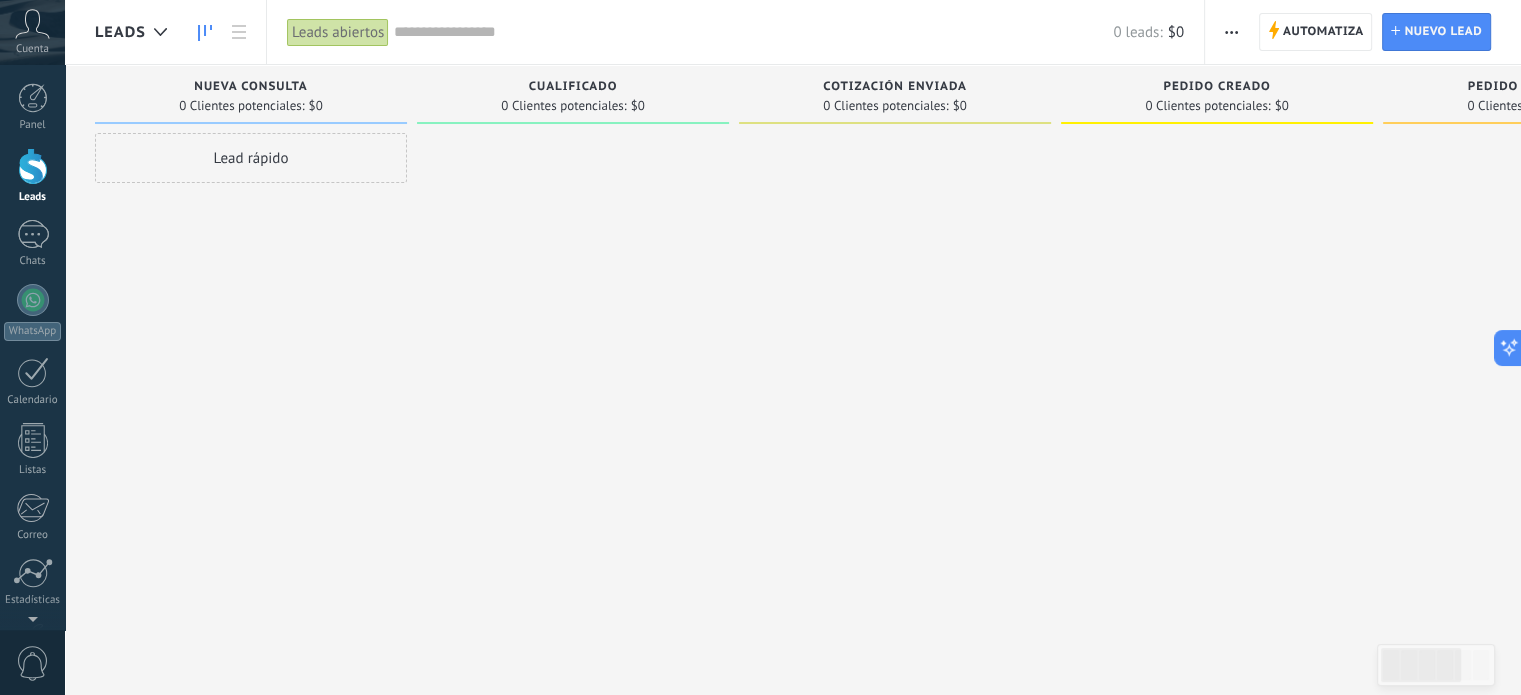 click at bounding box center [1231, 32] 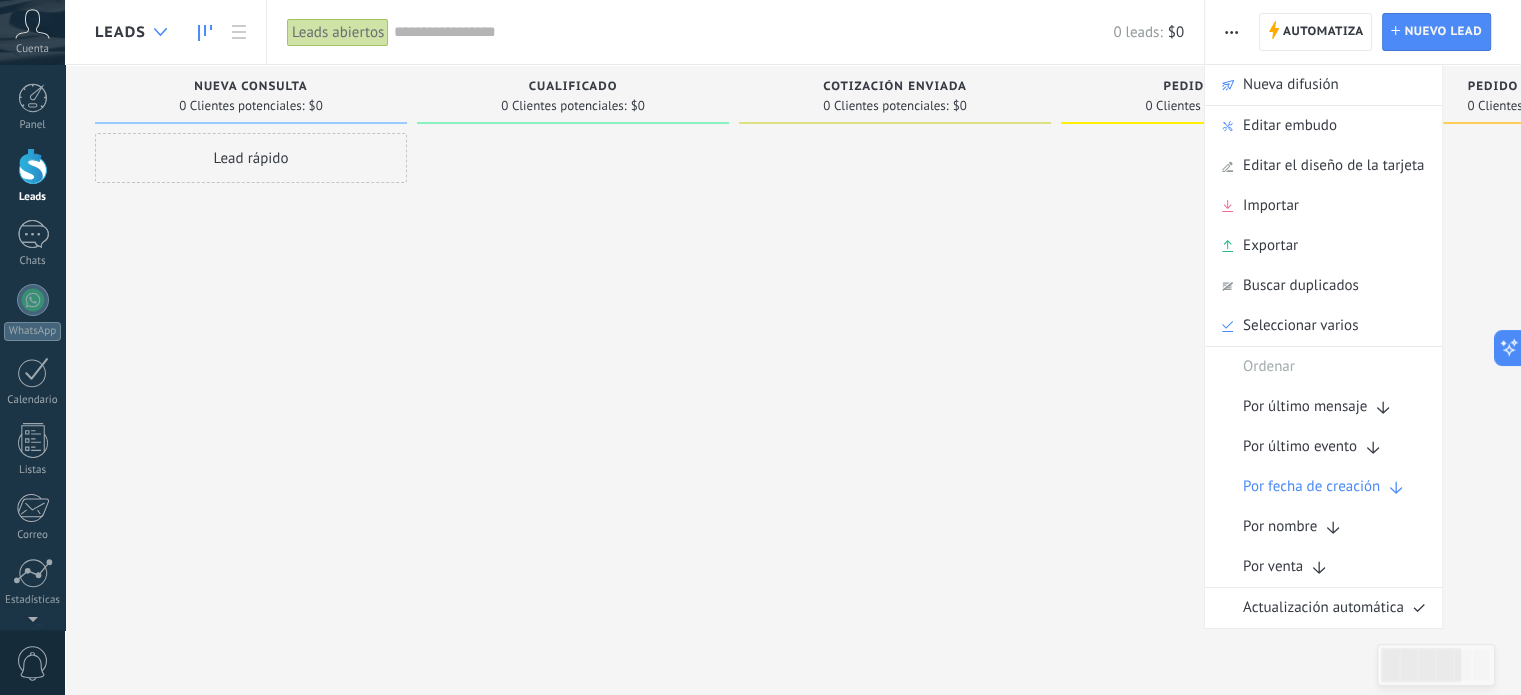 click at bounding box center [160, 32] 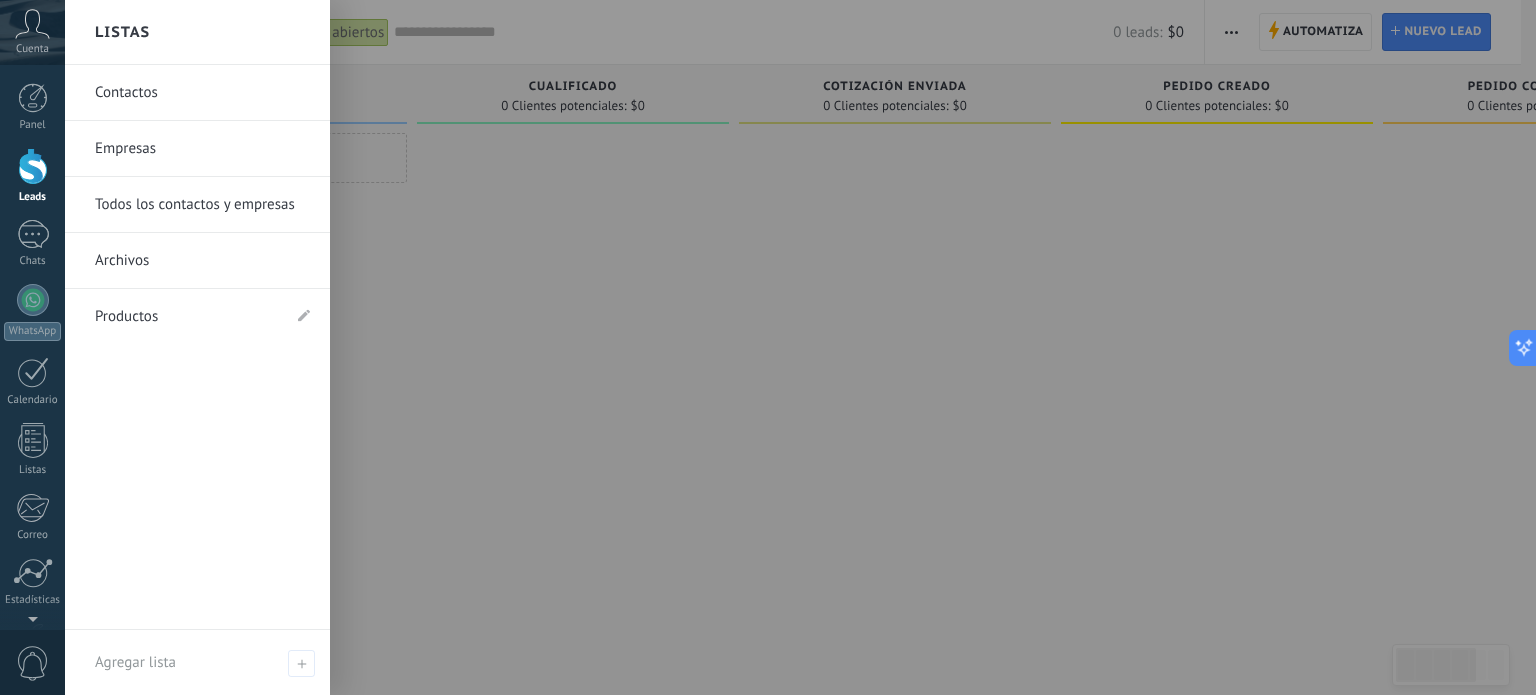 click on "Productos" at bounding box center [187, 317] 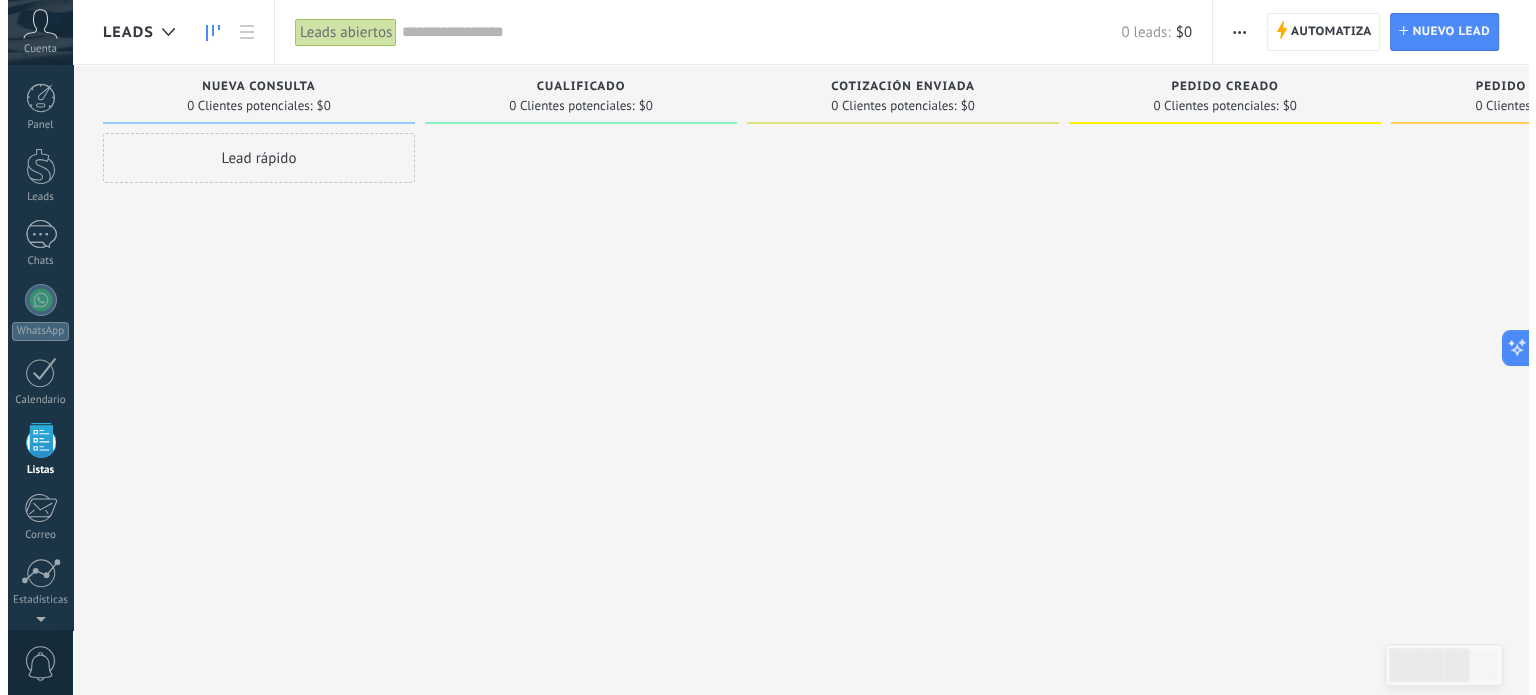 scroll, scrollTop: 123, scrollLeft: 0, axis: vertical 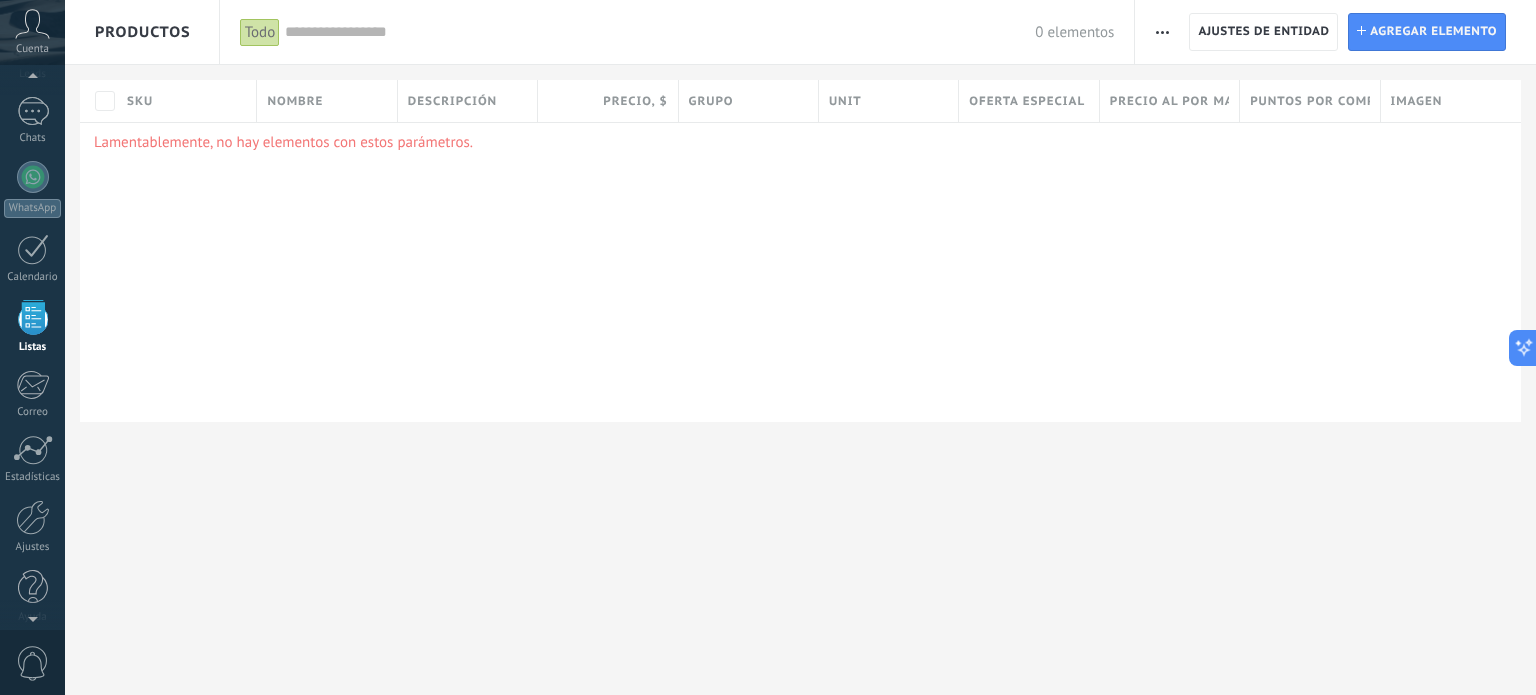 click on "Productos" at bounding box center (143, 32) 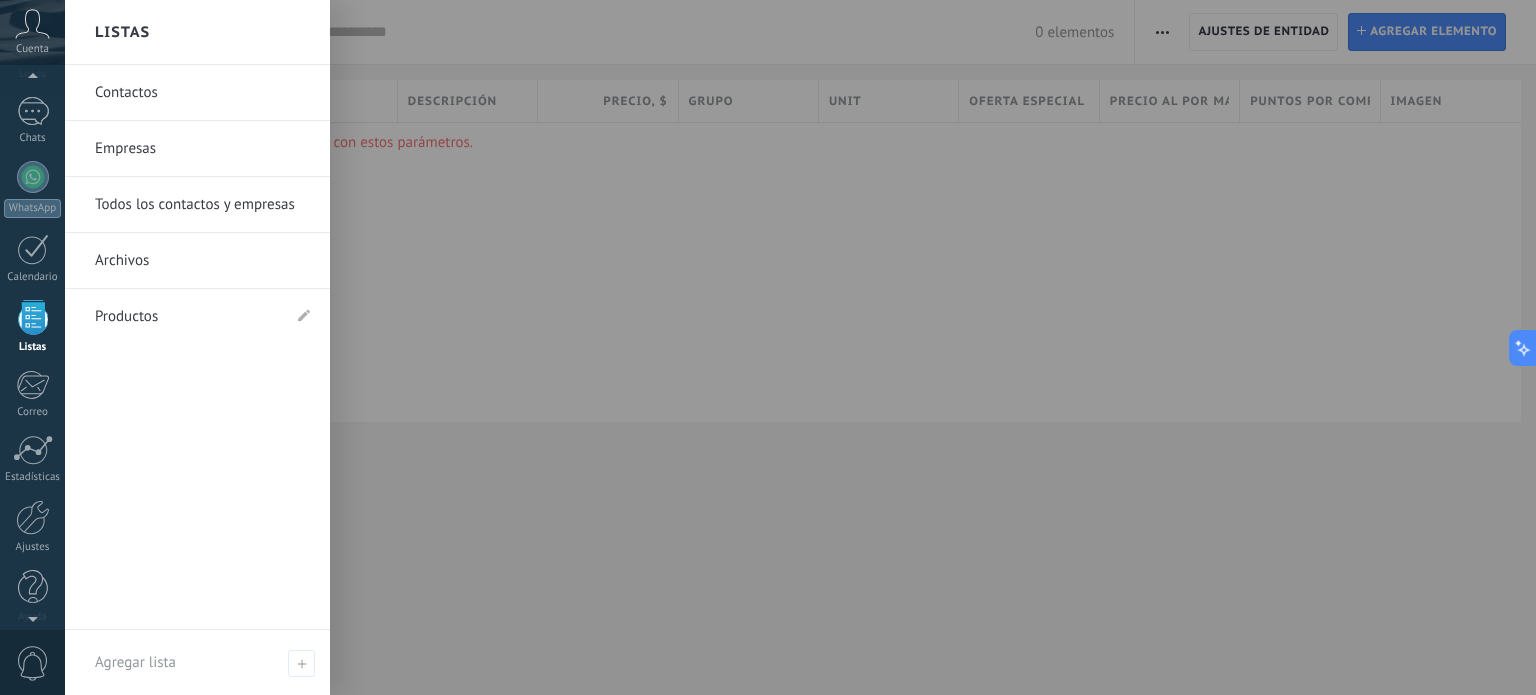 click on "Empresas" at bounding box center [202, 149] 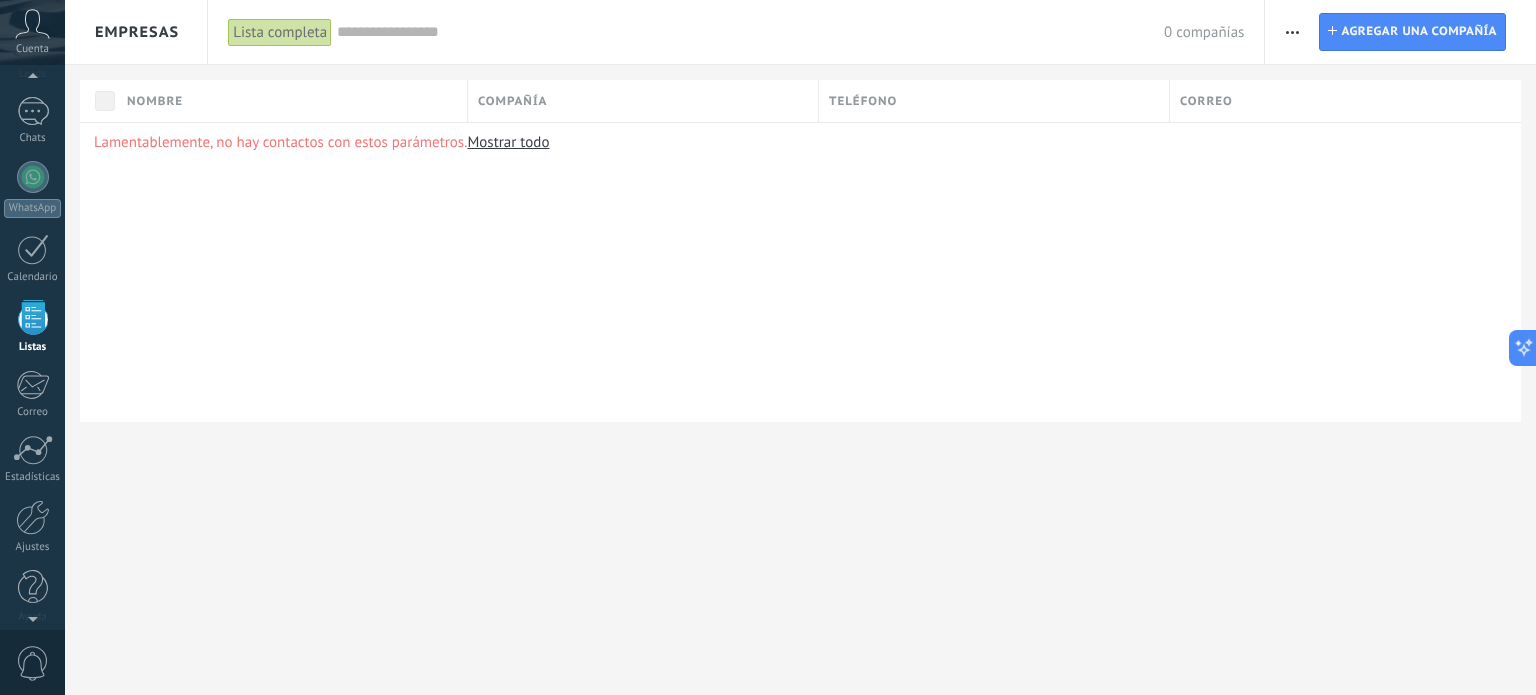 click on "Empresas" at bounding box center (137, 32) 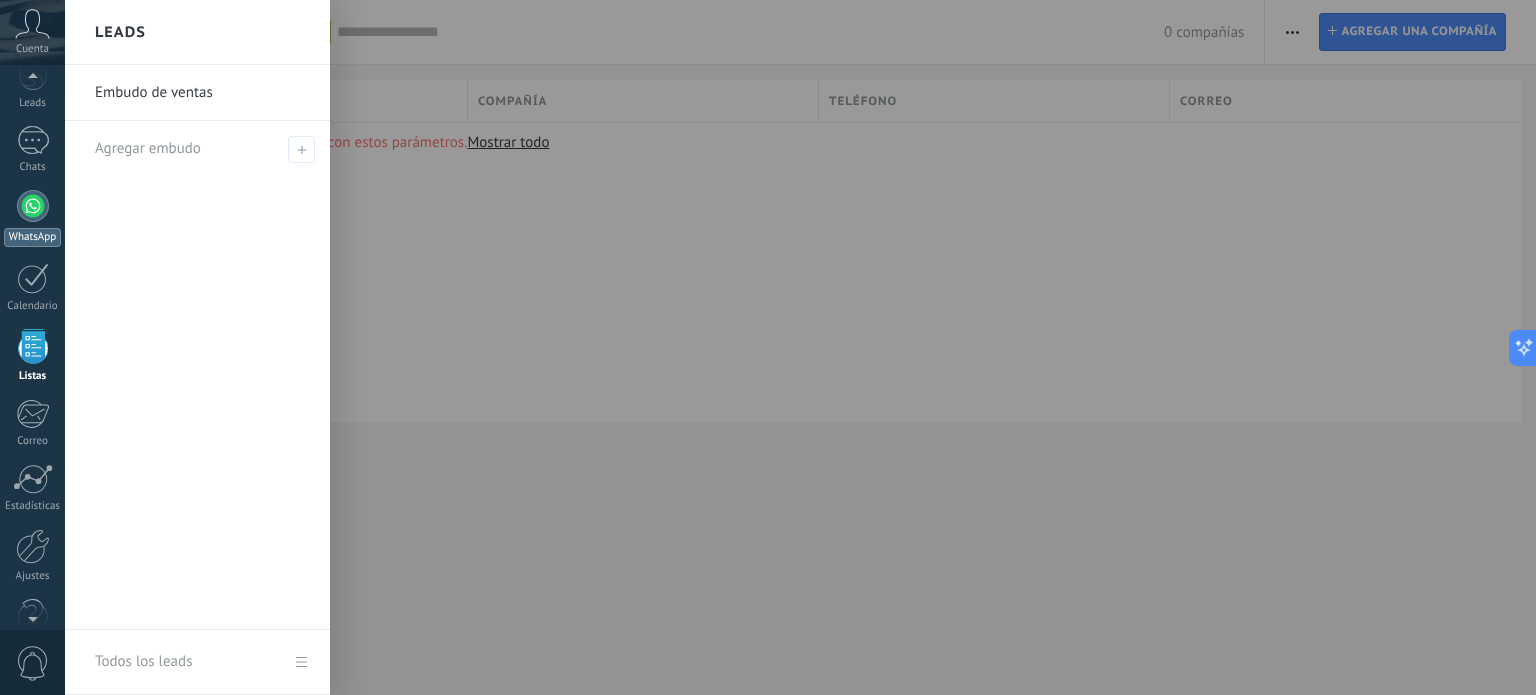 scroll, scrollTop: 91, scrollLeft: 0, axis: vertical 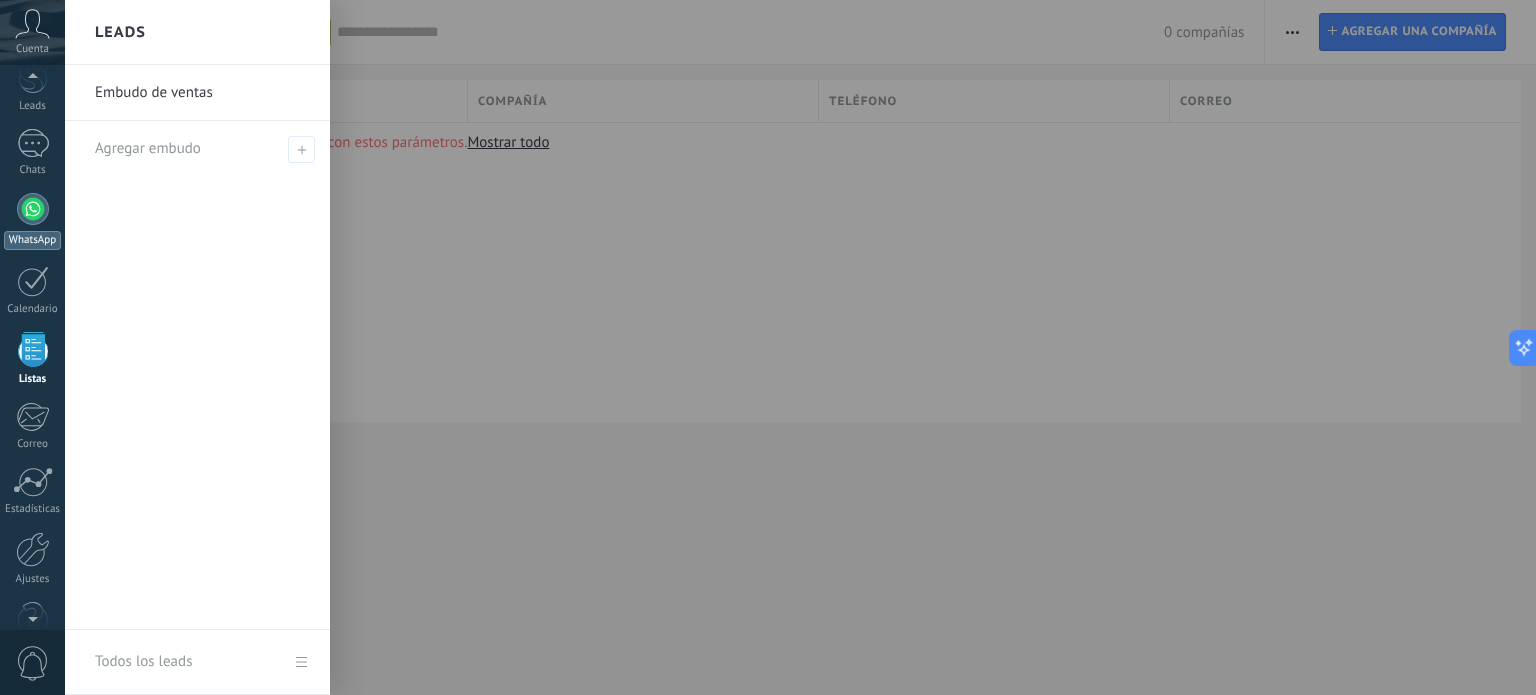 click on "WhatsApp" at bounding box center (32, 221) 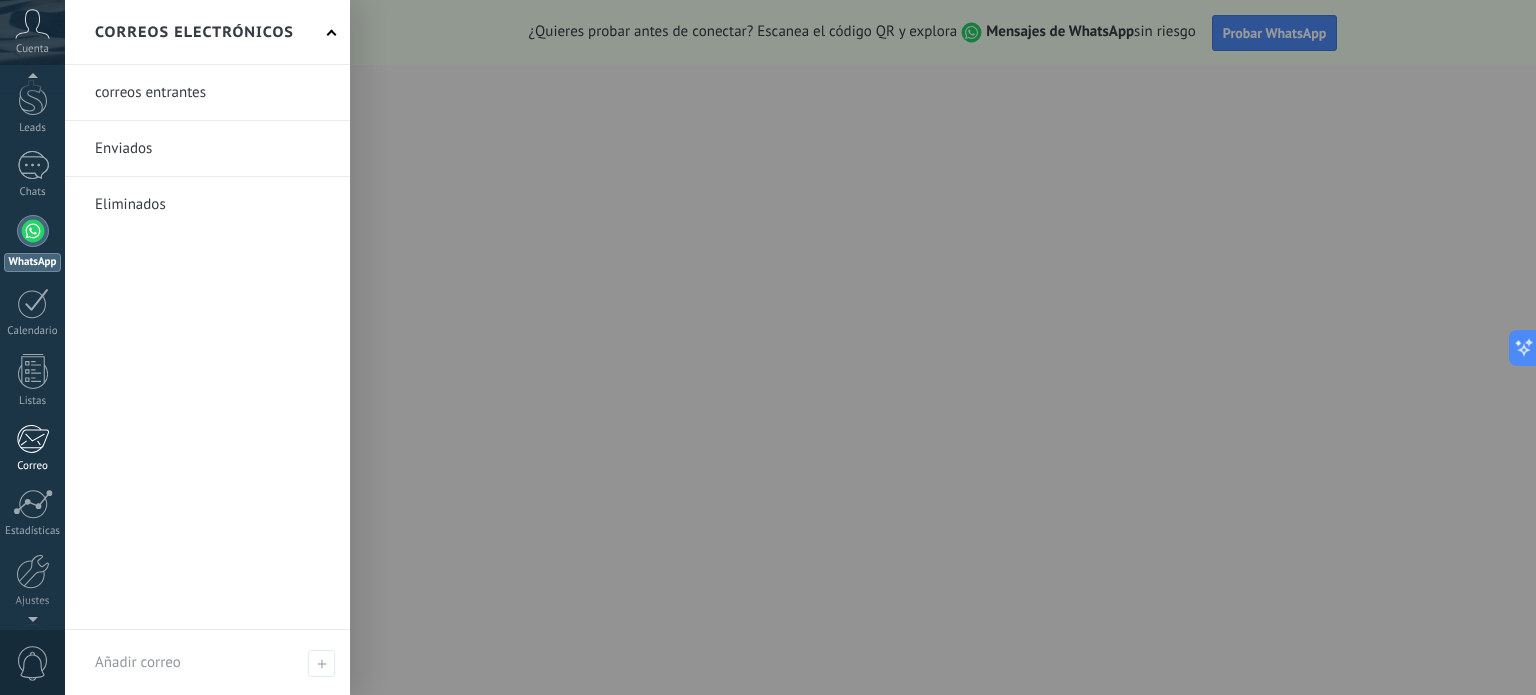 scroll, scrollTop: 136, scrollLeft: 0, axis: vertical 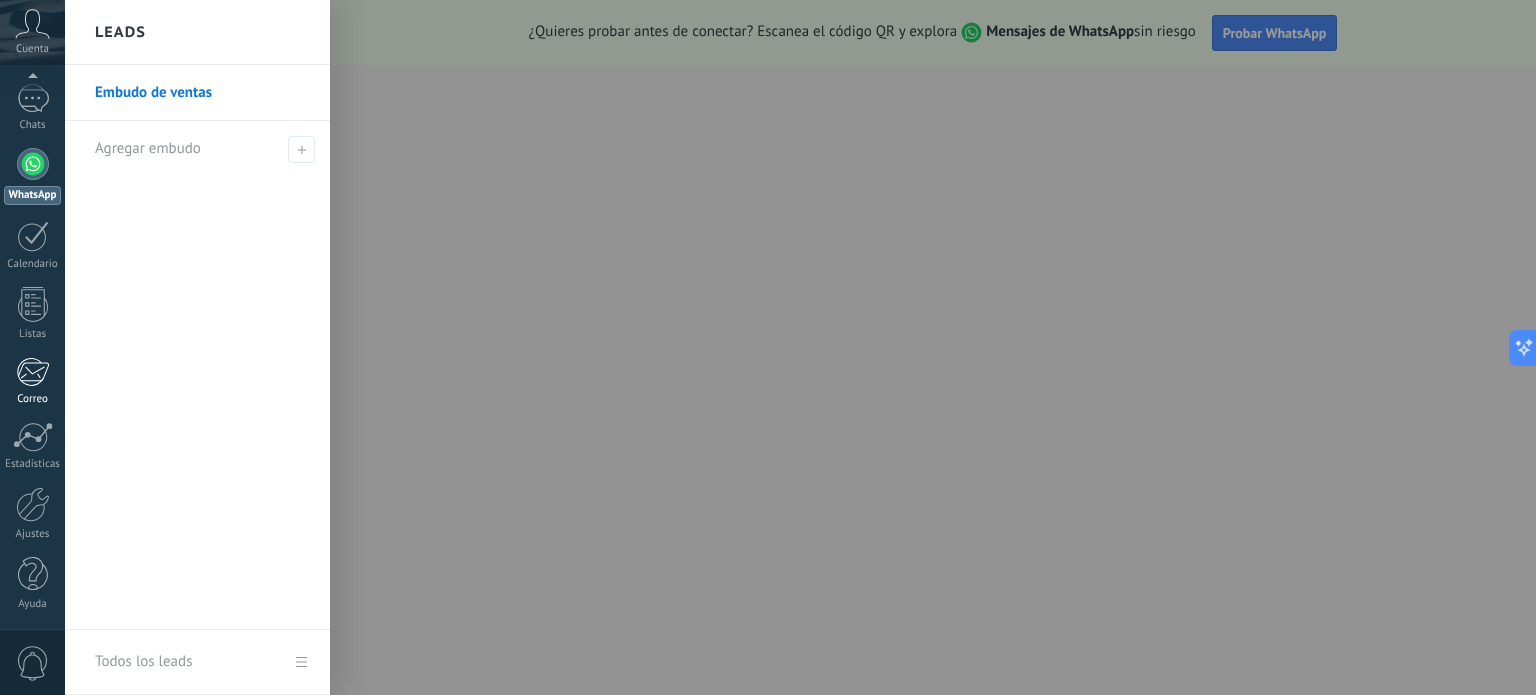 click at bounding box center (32, 372) 